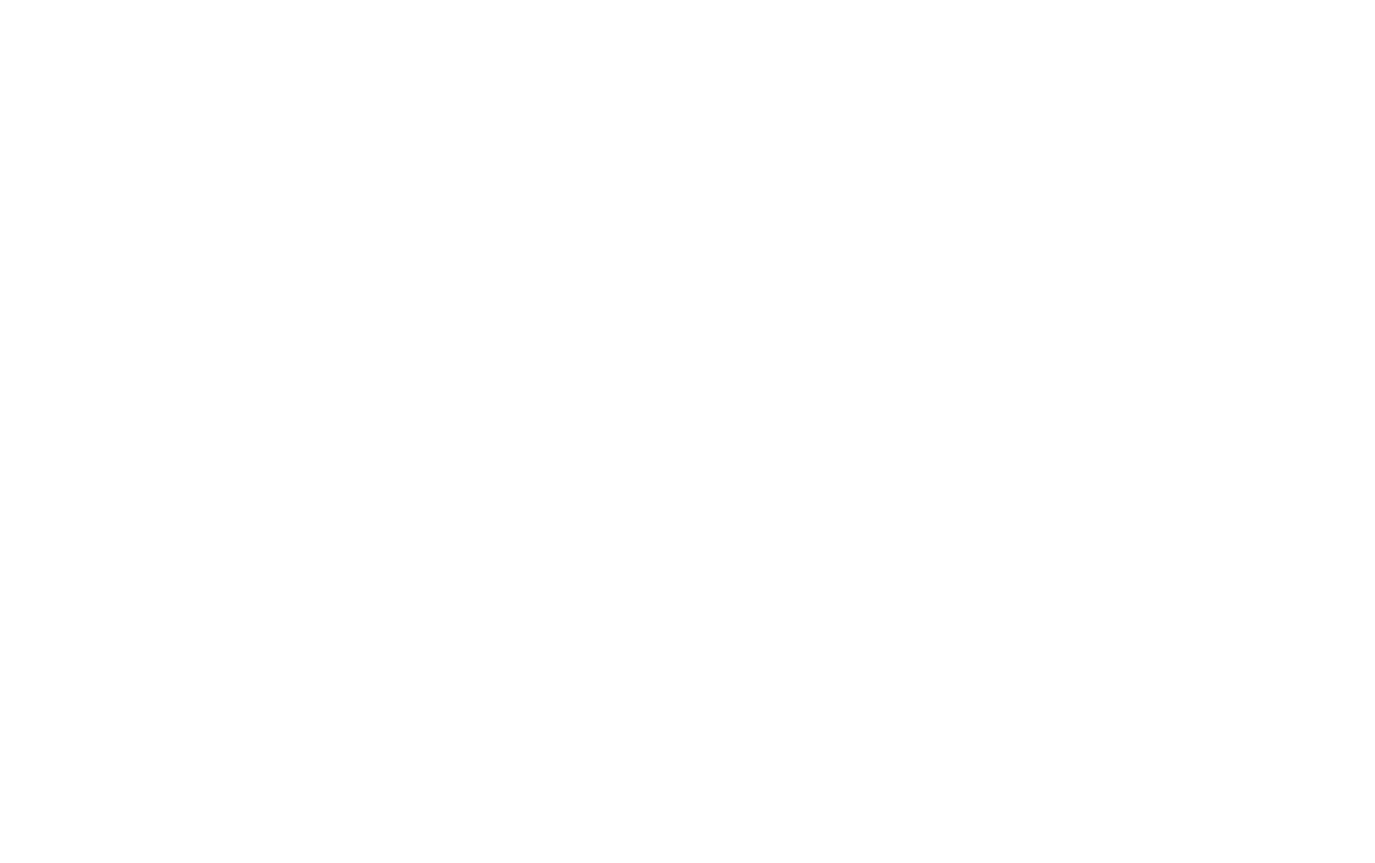 scroll, scrollTop: 0, scrollLeft: 0, axis: both 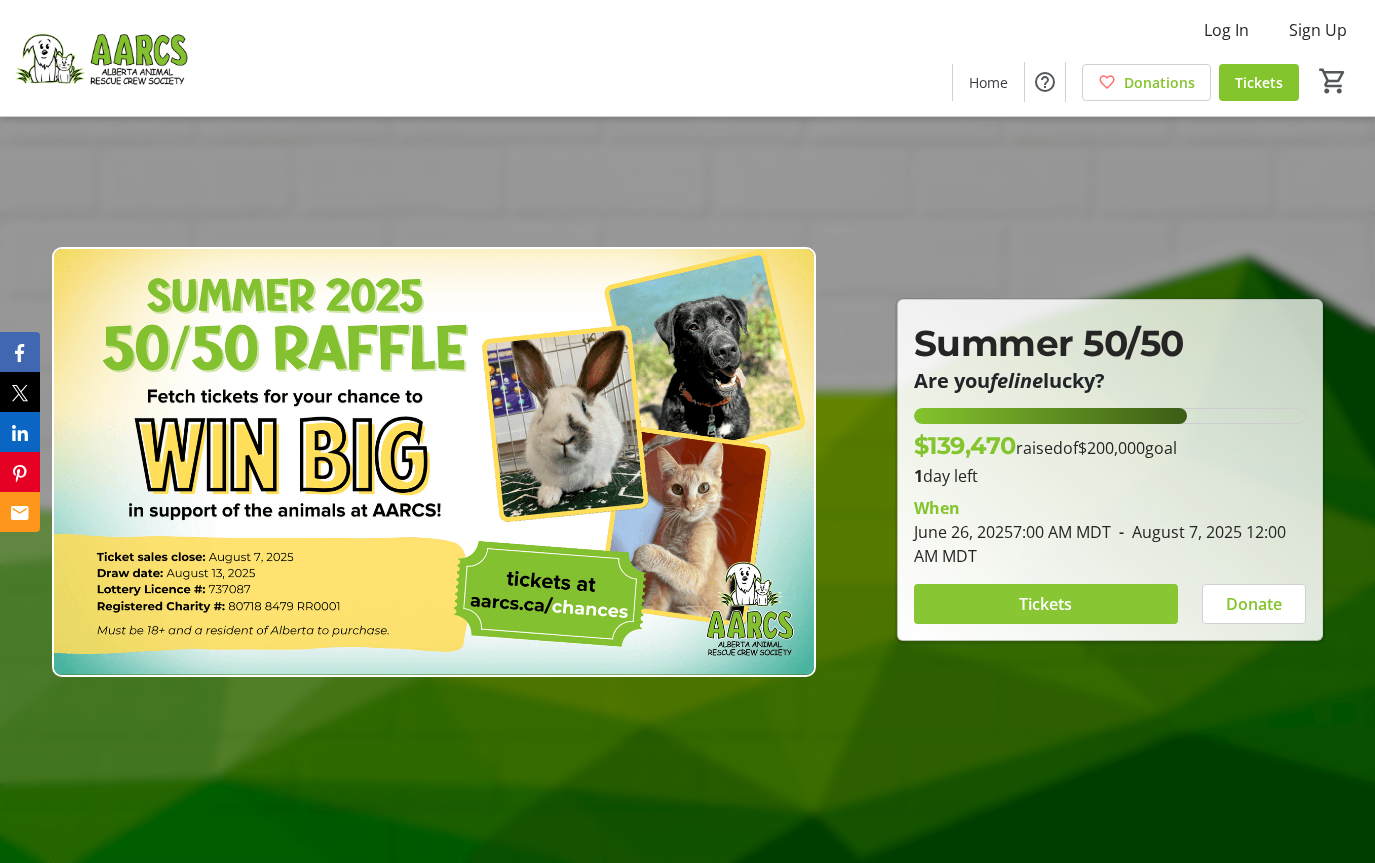 click on "Tickets" at bounding box center [1045, 604] 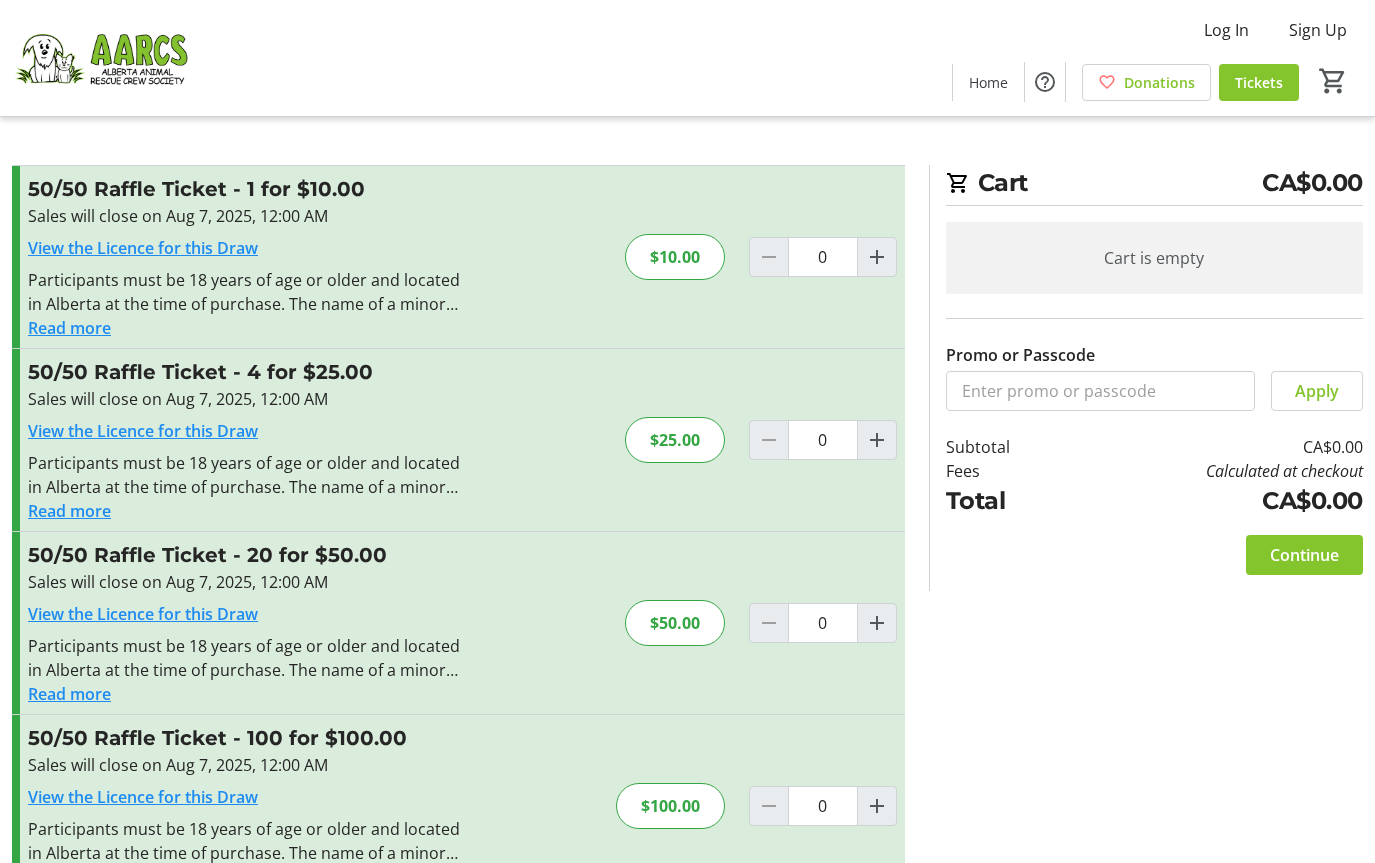 scroll, scrollTop: 58, scrollLeft: 0, axis: vertical 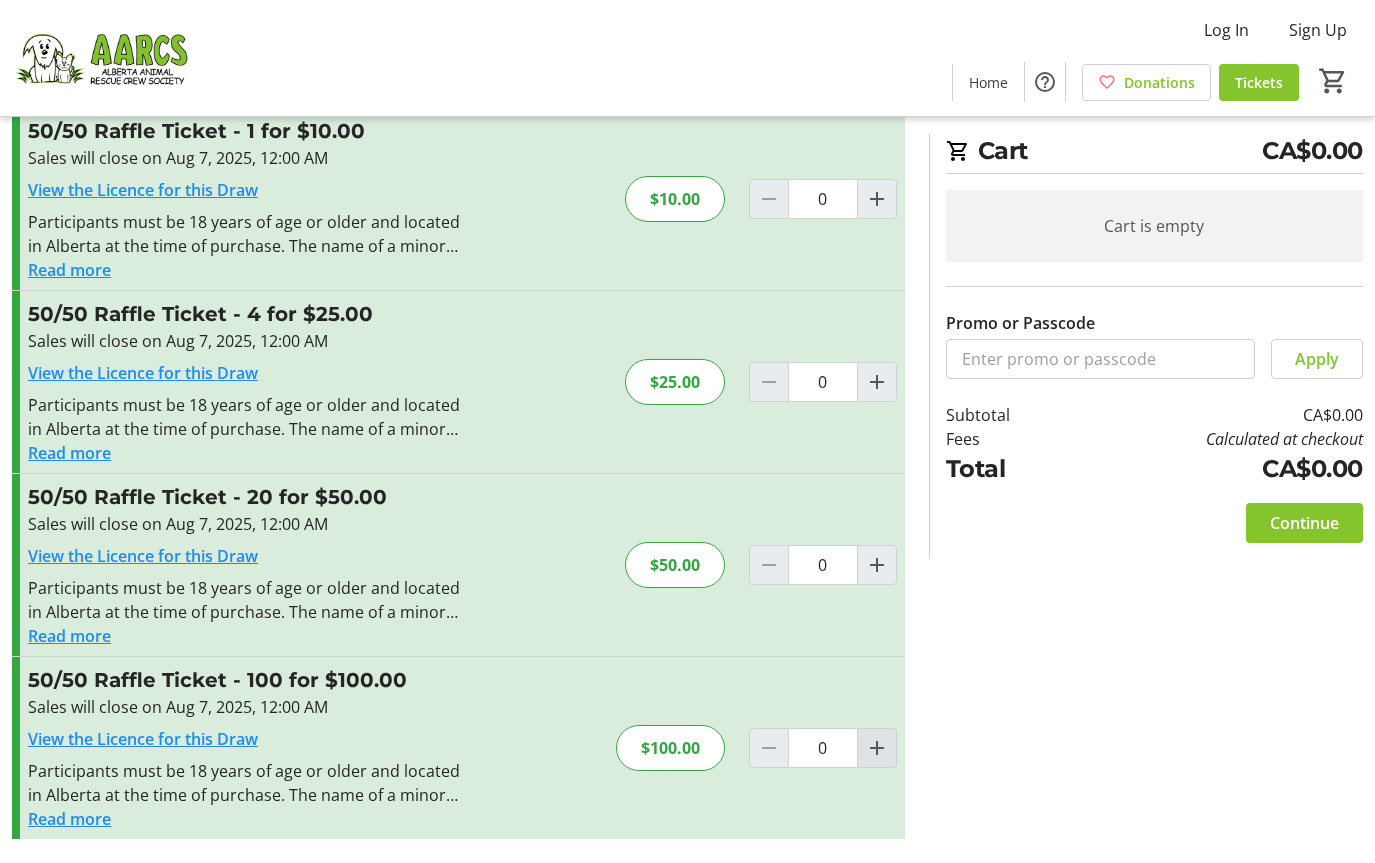 click 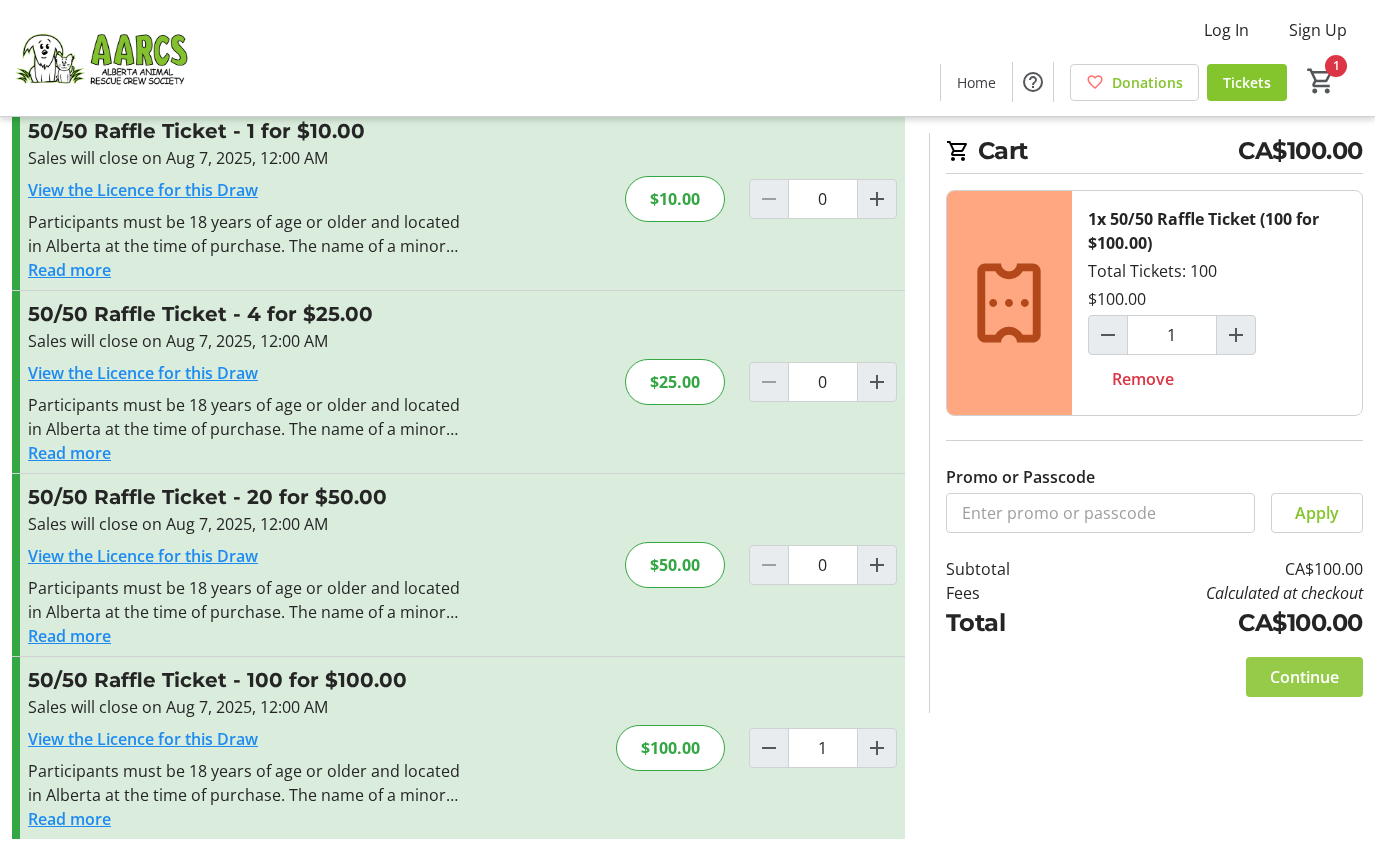 click on "Continue" 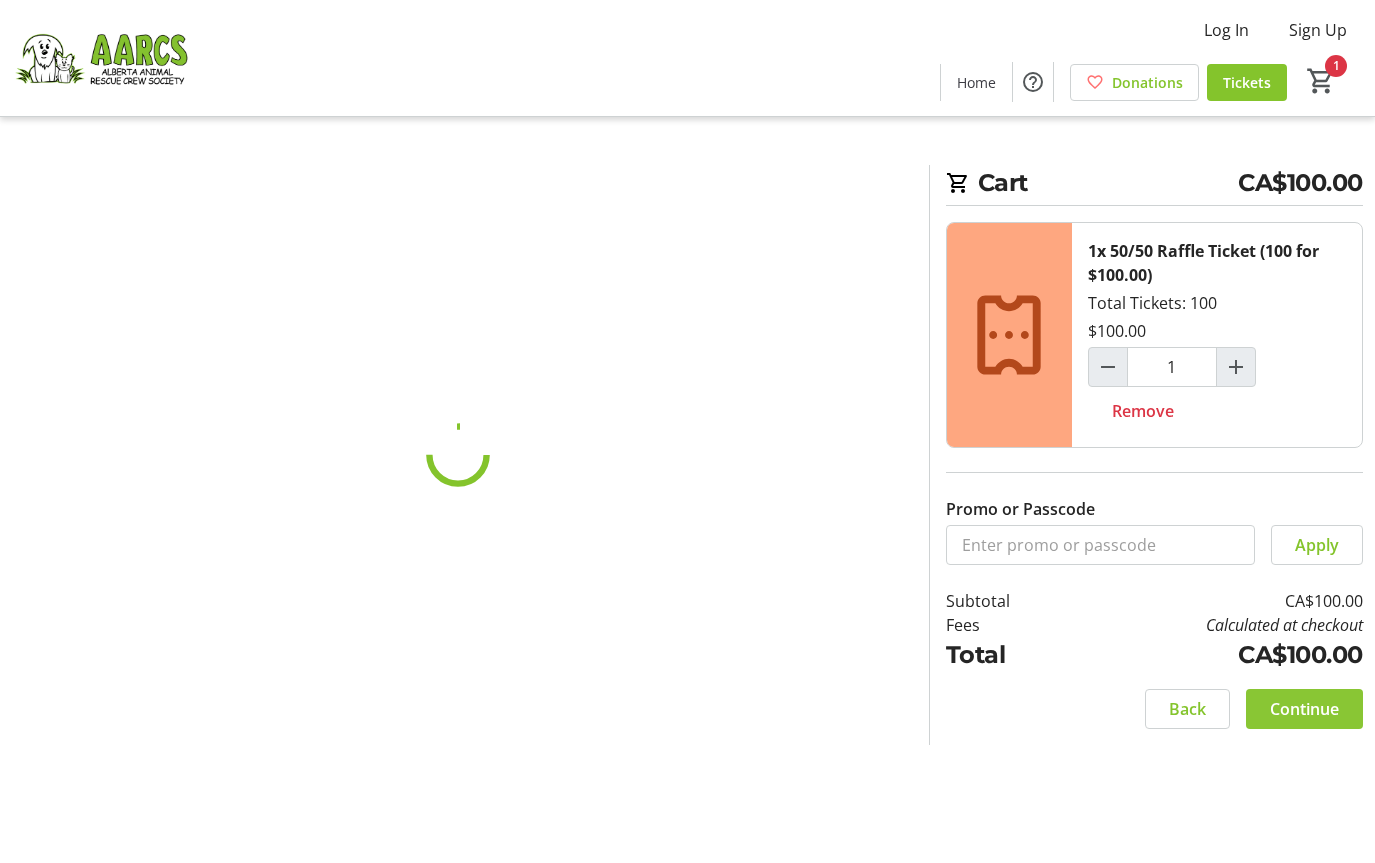 scroll, scrollTop: 0, scrollLeft: 0, axis: both 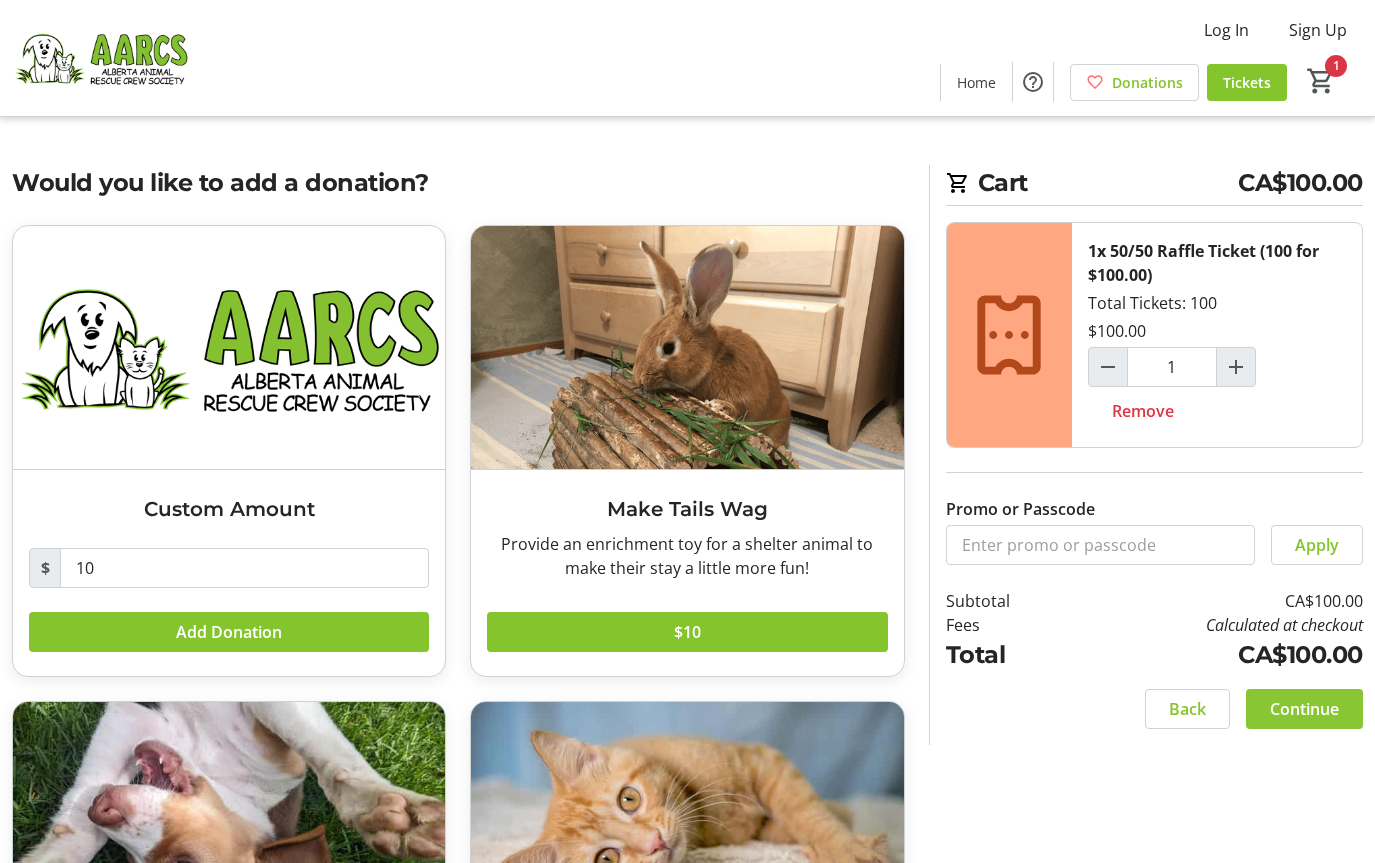 click on "Continue" 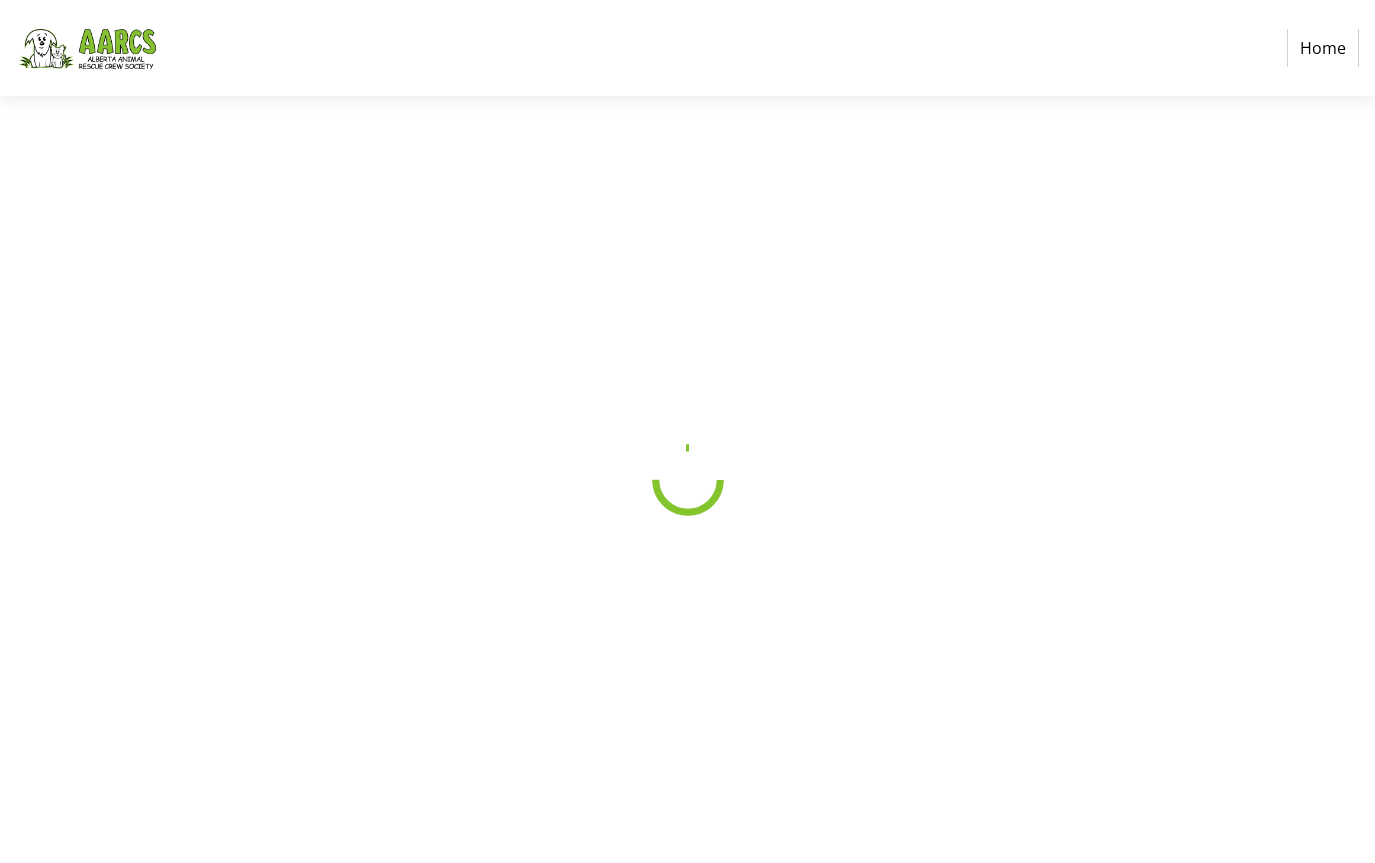 select on "CA" 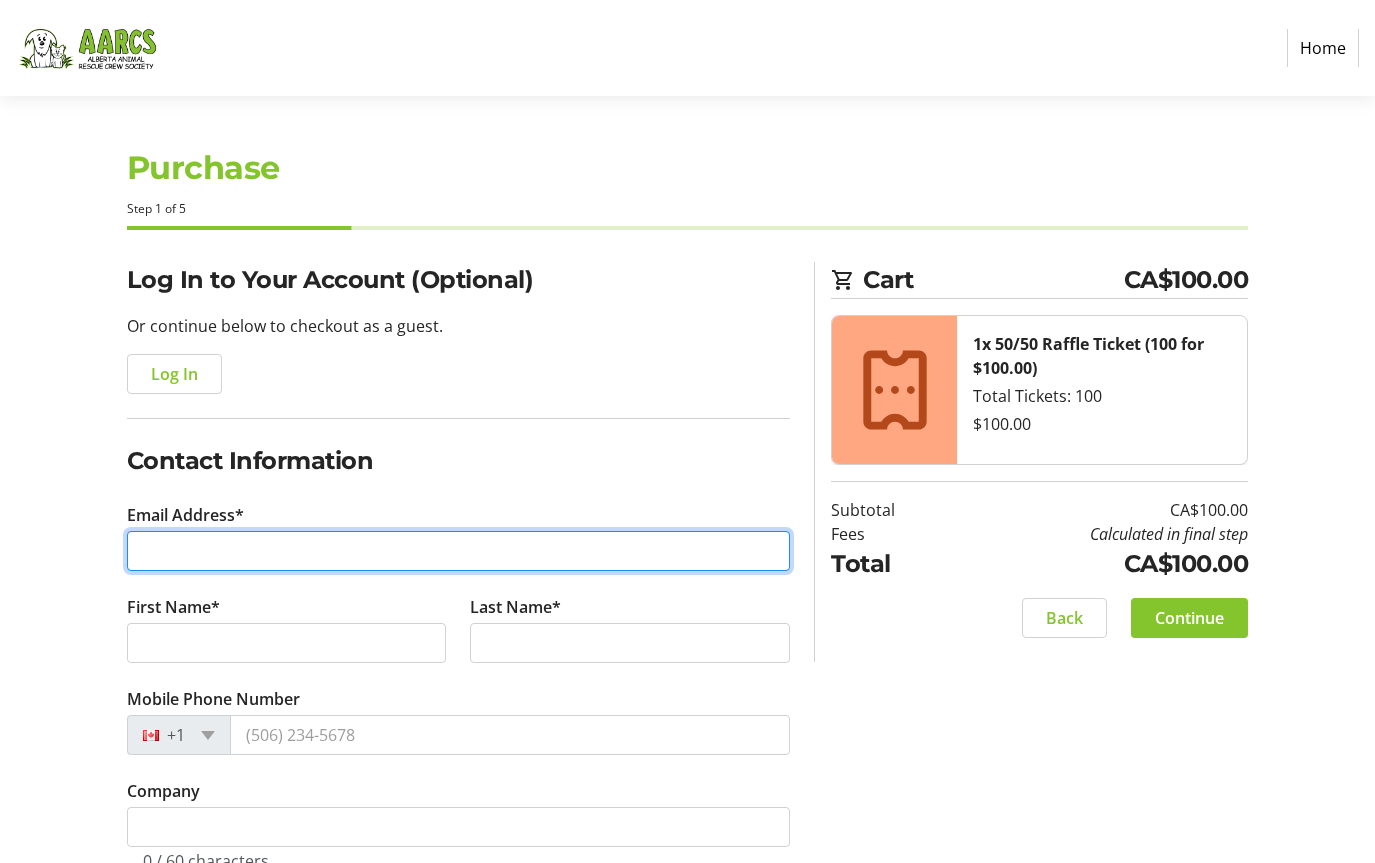 click on "Email Address*" at bounding box center [459, 551] 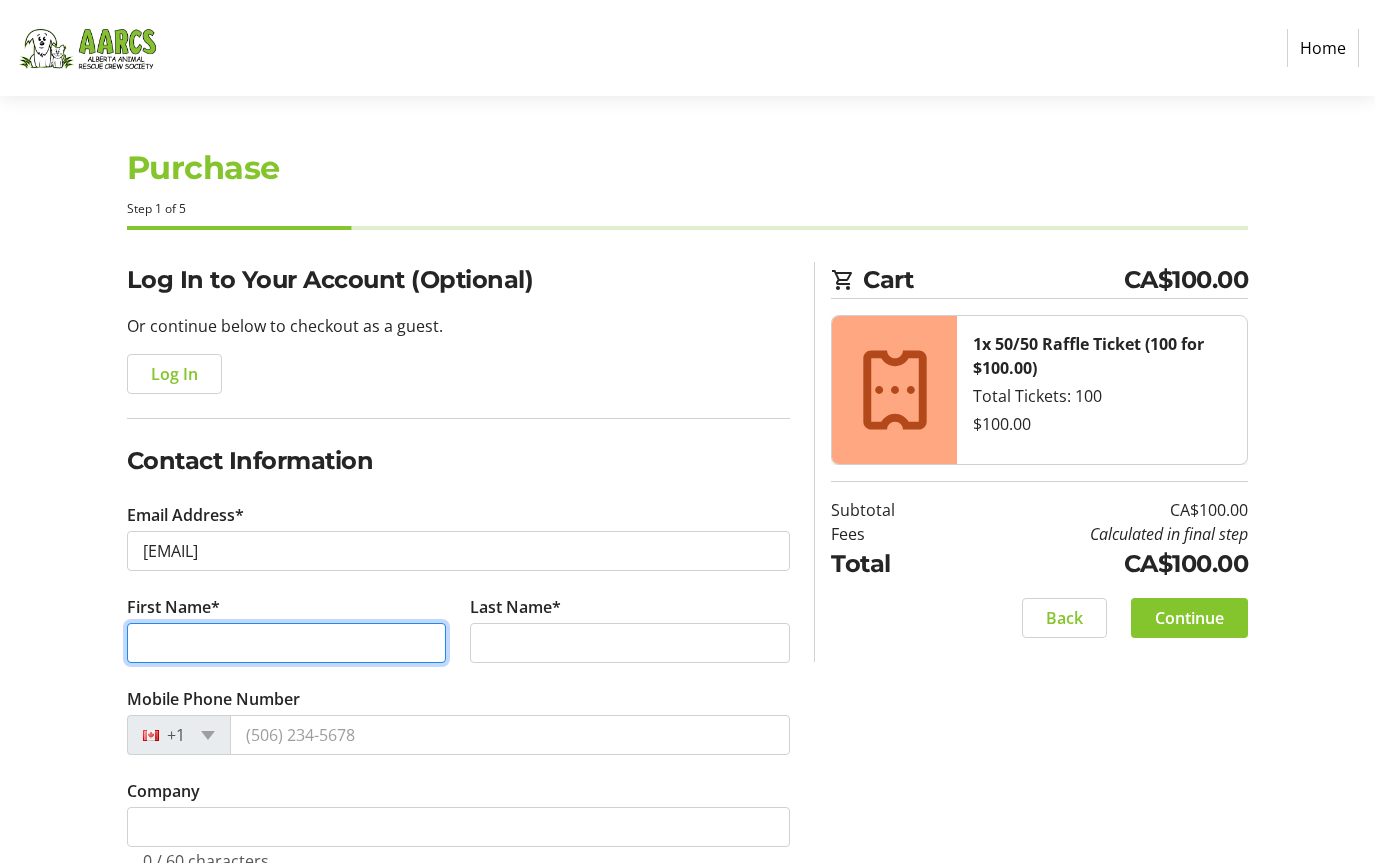 type on "Virginia" 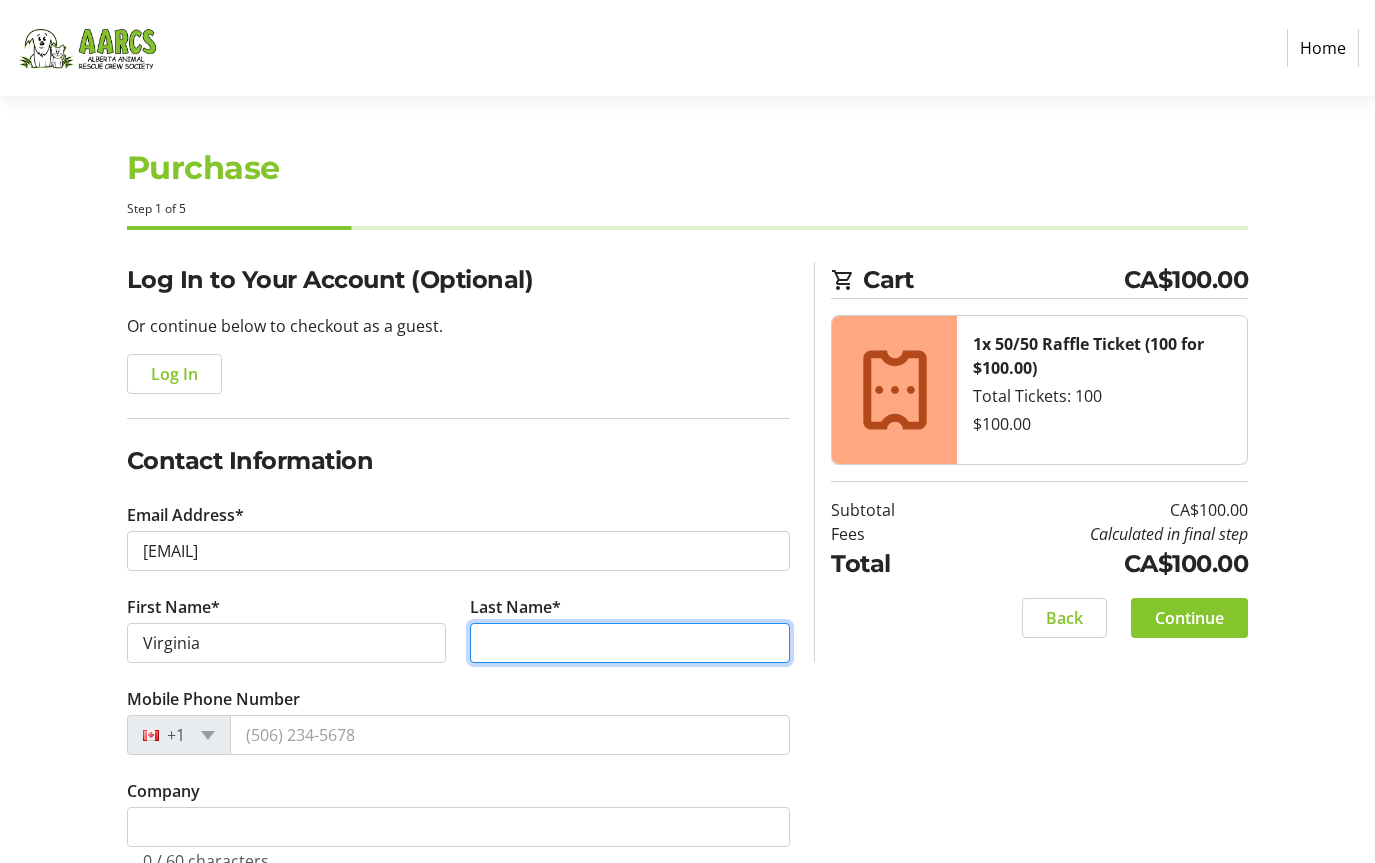 type on "[LAST]" 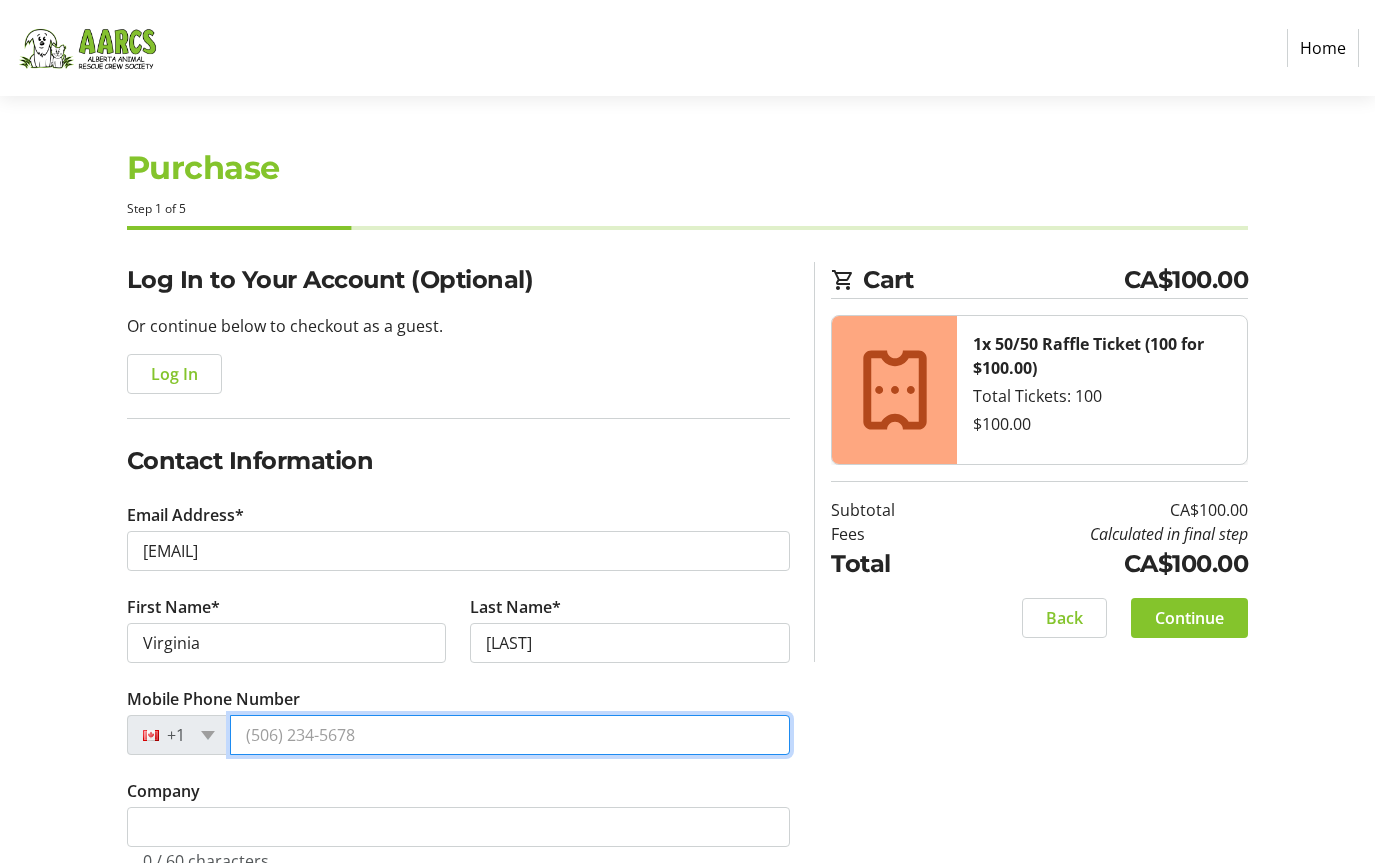 type on "([PHONE])" 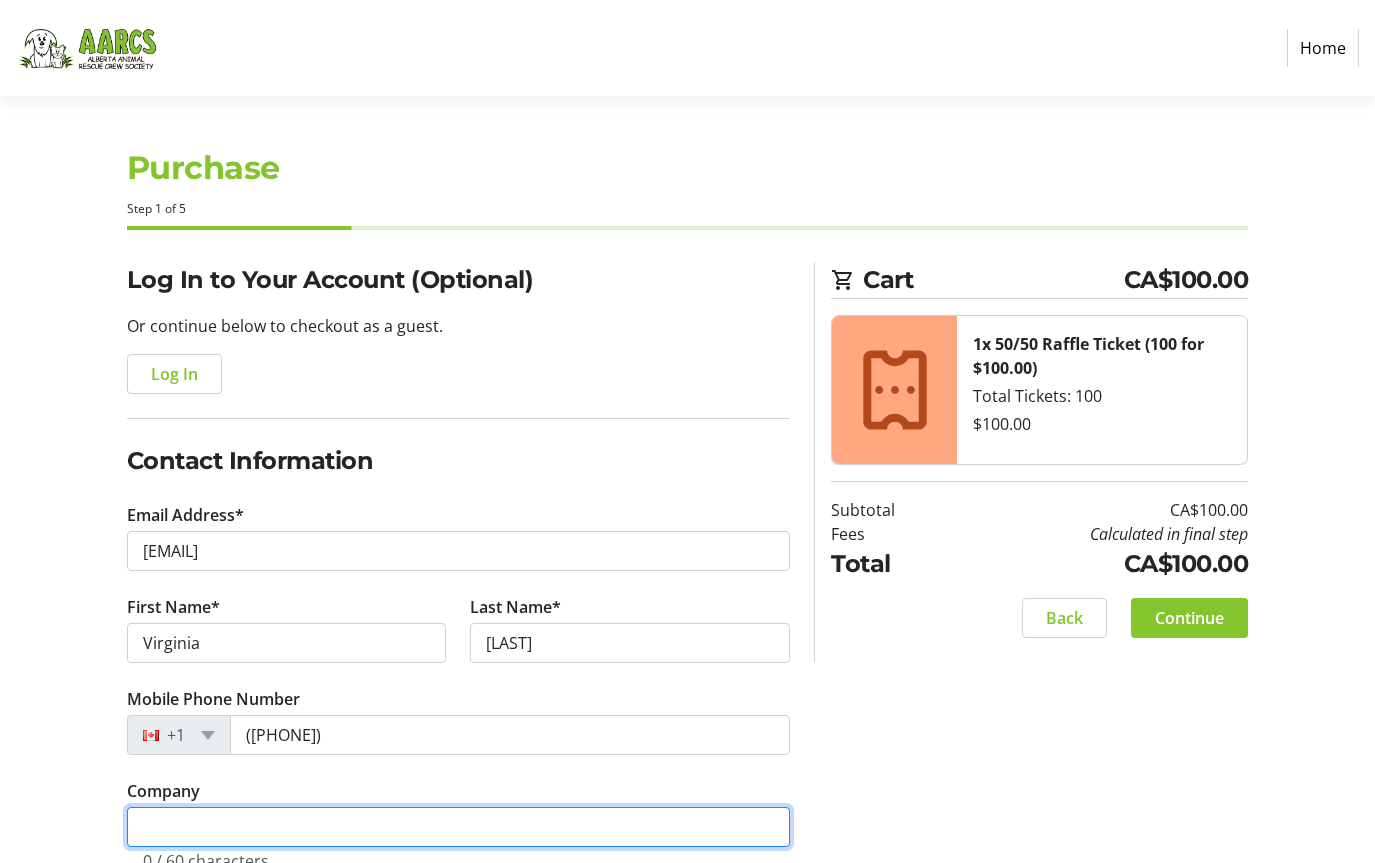 type on "[NUMBER] Alberta Inc o/a Homes For Sale SW Alberta" 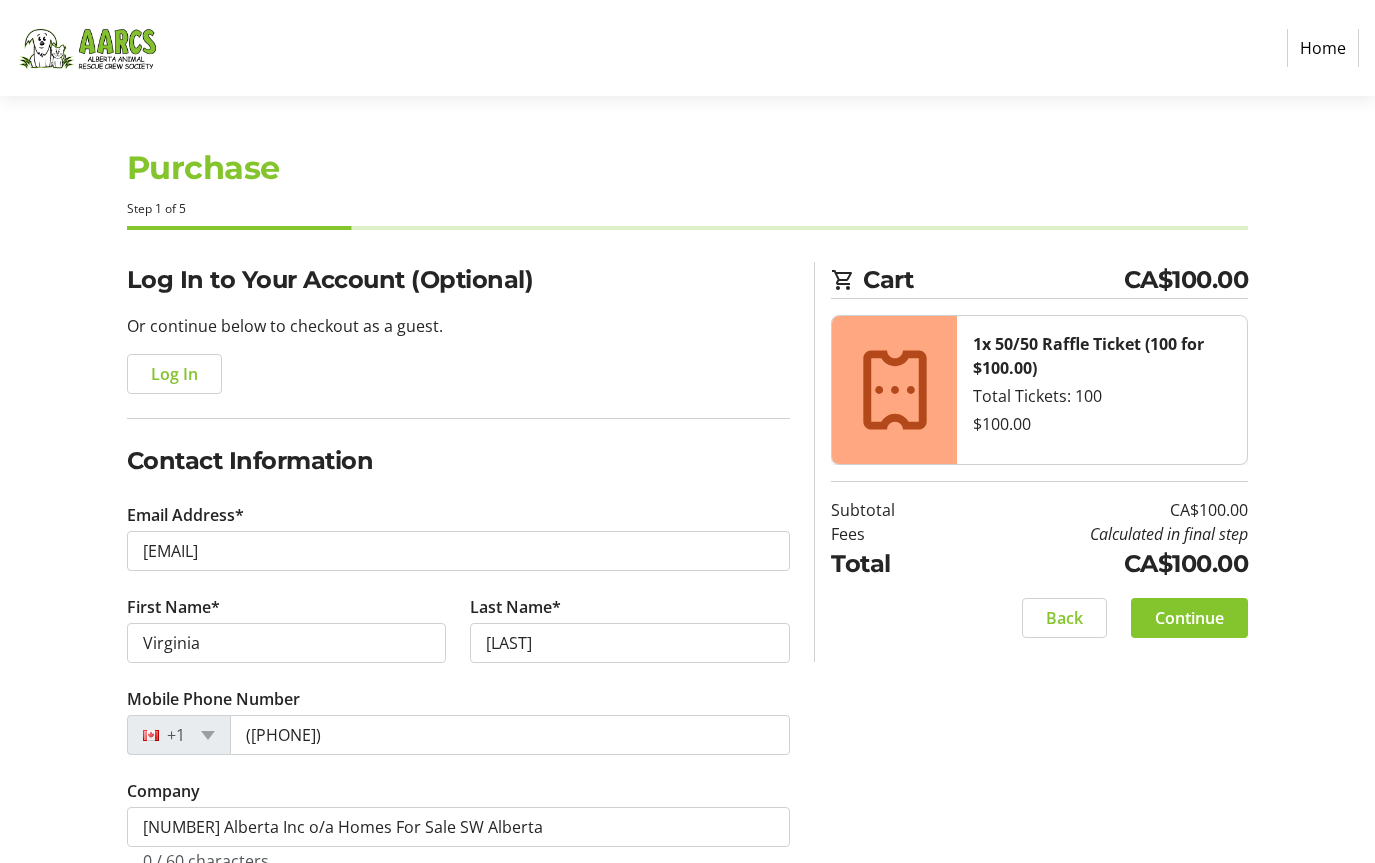 type on "[NUMBER] [STREET], PO Box [NUMBER]" 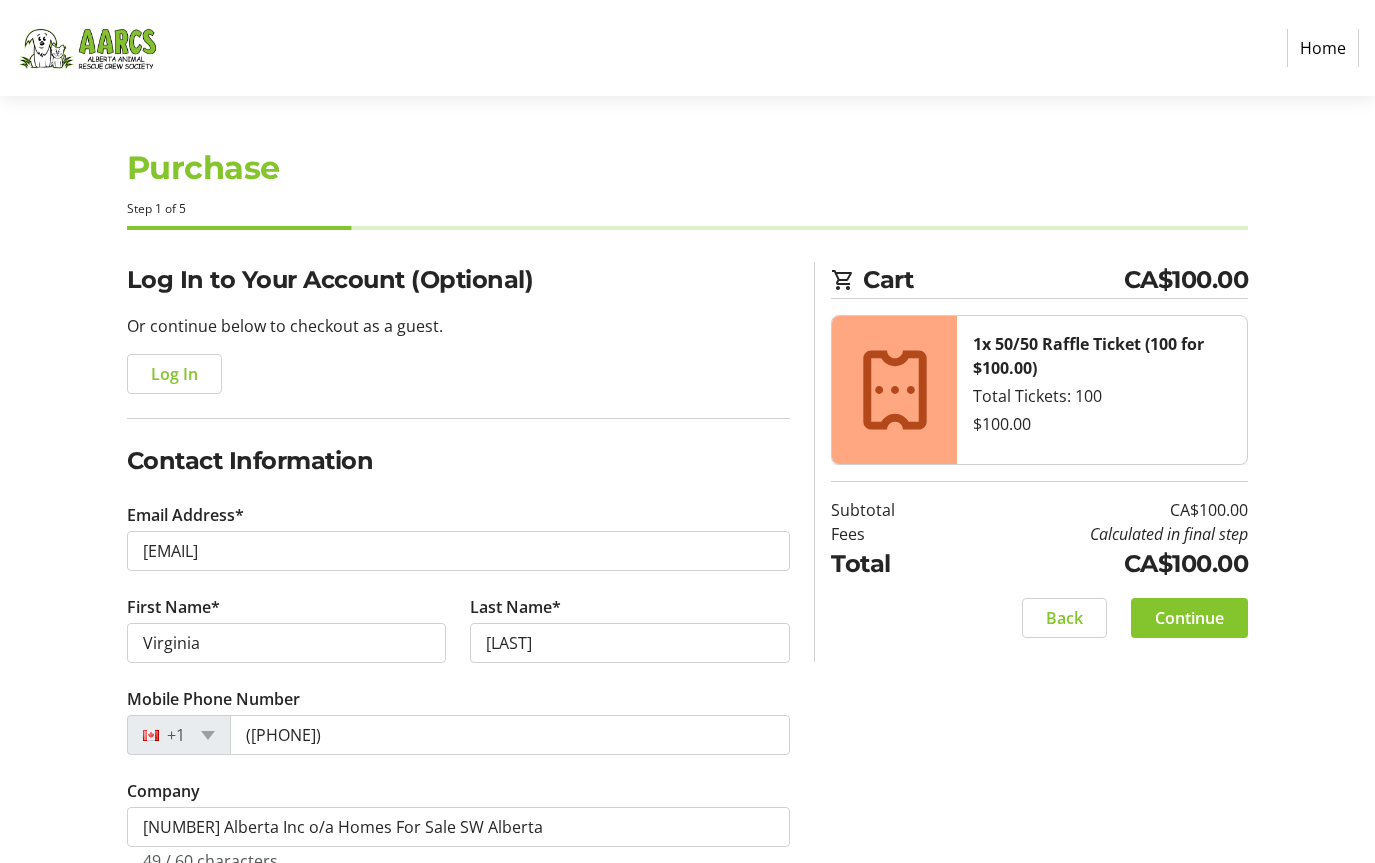 click on "Contact Information Email Address* [EMAIL] First Name* [FIRST] Last Name* [LAST]  Mobile Phone Number  +1 ([PHONE])  Company  [NUMBER] Alberta Inc o/a Homes For Sale SW Alberta 49 / 60 characters Mailing Address  Address Line 1*  [NUMBER] [STREET], PO Box [NUMBER]  Address Line 2   City*  Fort Macleod  State/Province*  State or Province  State or Province   Alberta   British Columbia   Manitoba   New Brunswick   Newfoundland and Labrador   Nova Scotia   Ontario   Prince Edward Island   Quebec   Saskatchewan   Northwest Territories   Nunavut   Yukon   Zip Code/Postal Code*  [POSTAL_CODE]  Country*  Country Country  Afghanistan   Åland Islands   Albania   Algeria   American Samoa   Andorra   Angola   Anguilla   Antarctica   Antigua and Barbuda   Argentina   Armenia   Aruba   Australia   Austria   Azerbaijan   The Bahamas   Bahrain   Bangladesh   Barbados   Belarus   Belgium   Belize   Benin   Bermuda   Bhutan   Brazil" 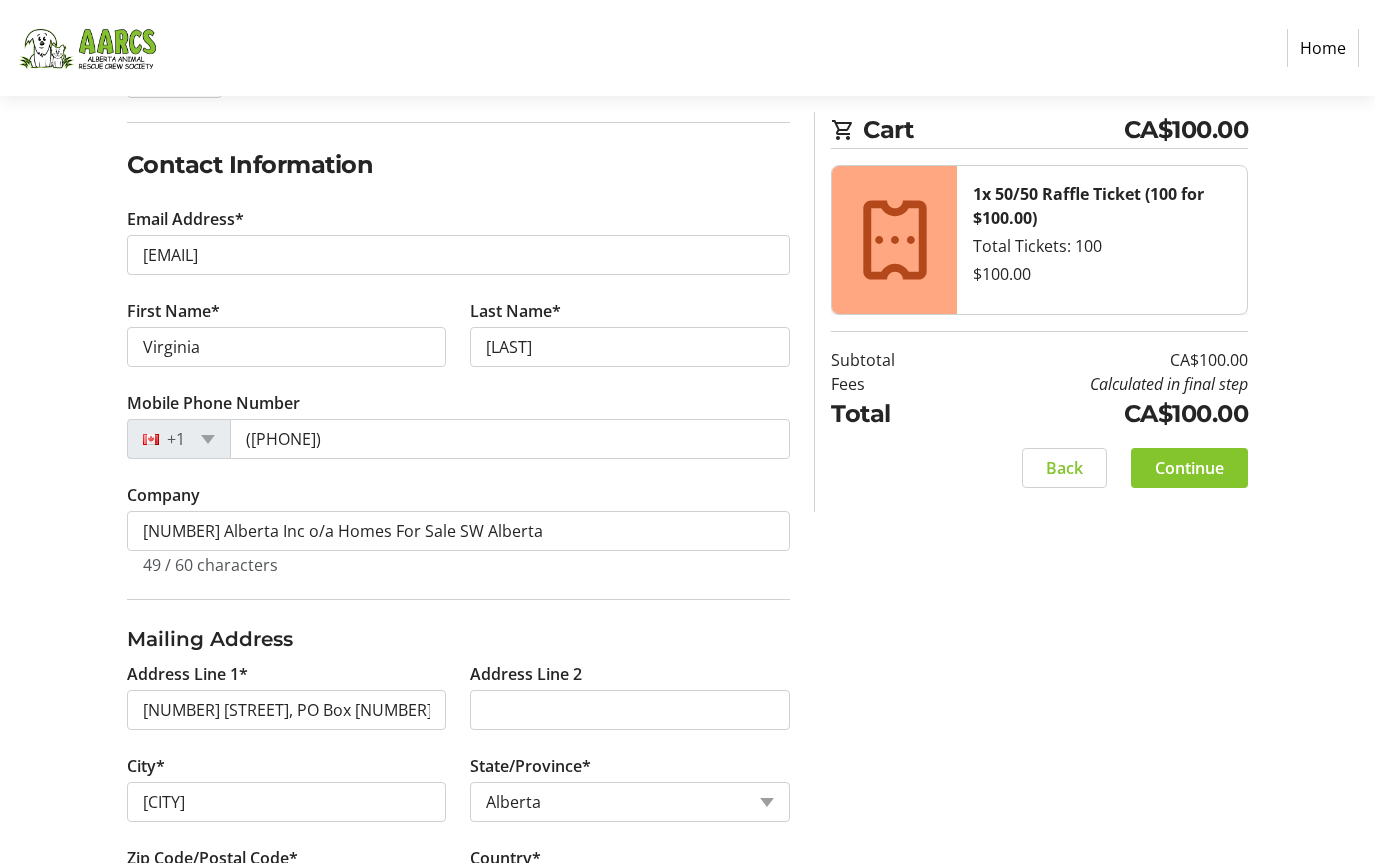 scroll, scrollTop: 520, scrollLeft: 0, axis: vertical 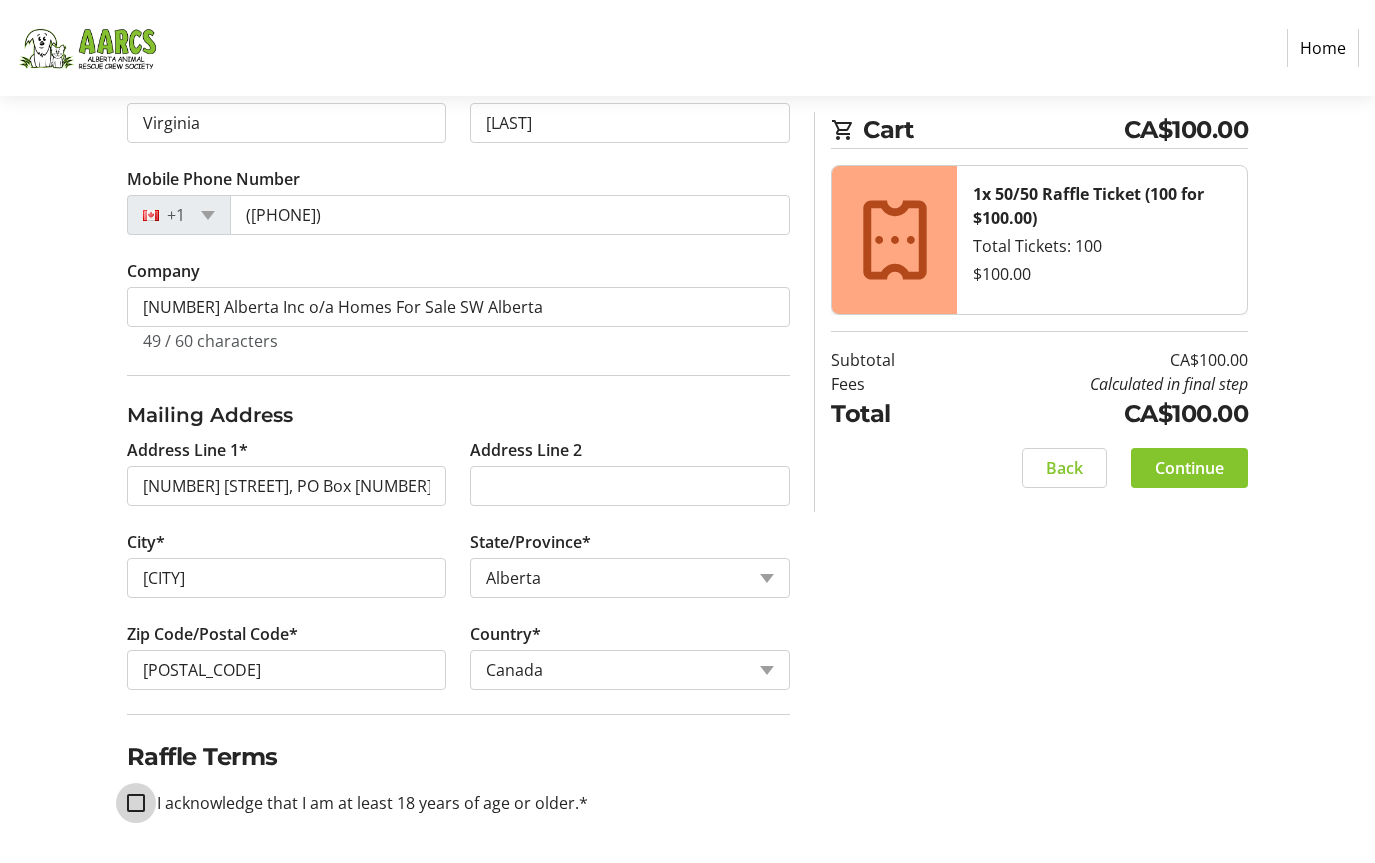 drag, startPoint x: 131, startPoint y: 807, endPoint x: 306, endPoint y: 802, distance: 175.07141 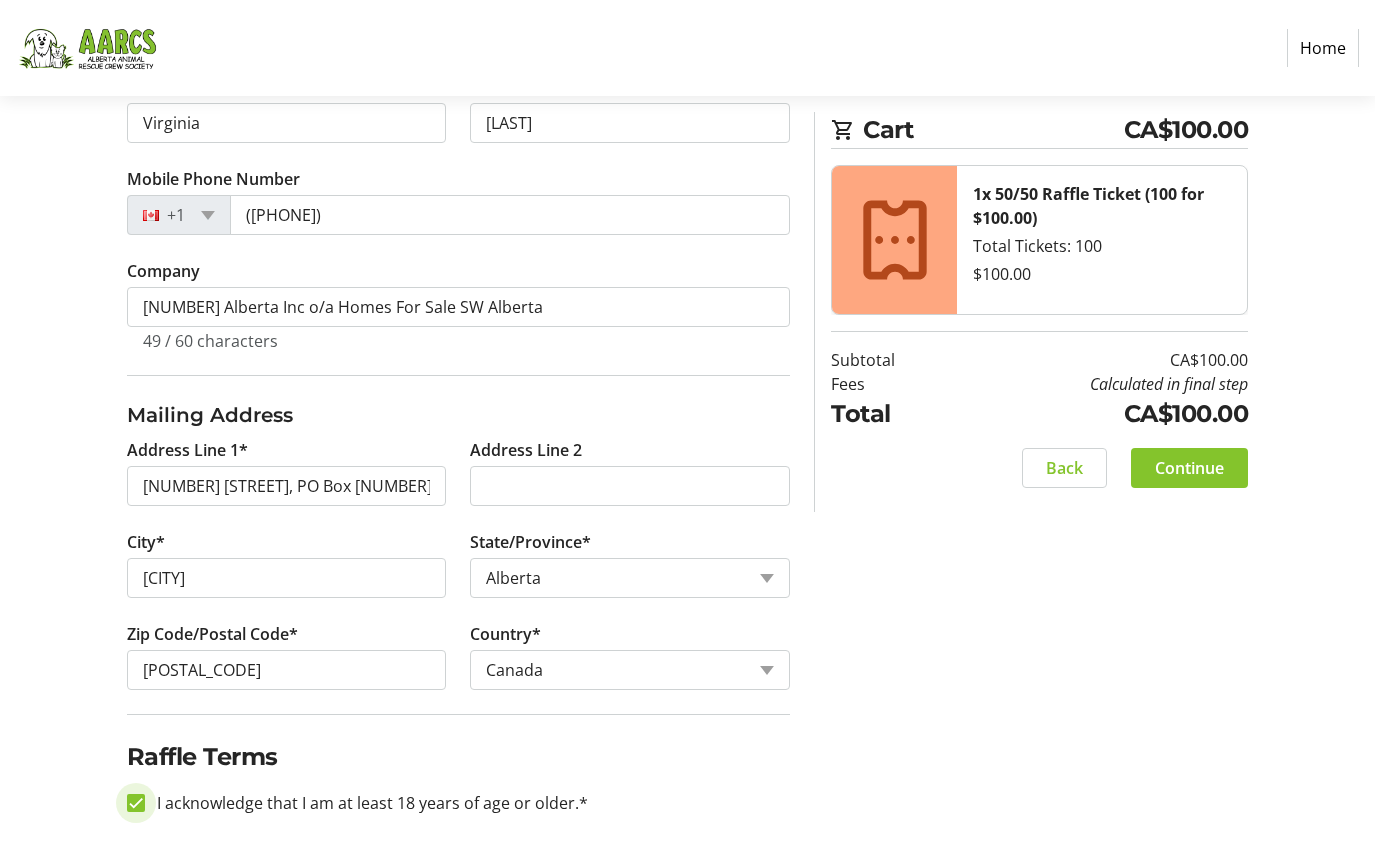 checkbox on "true" 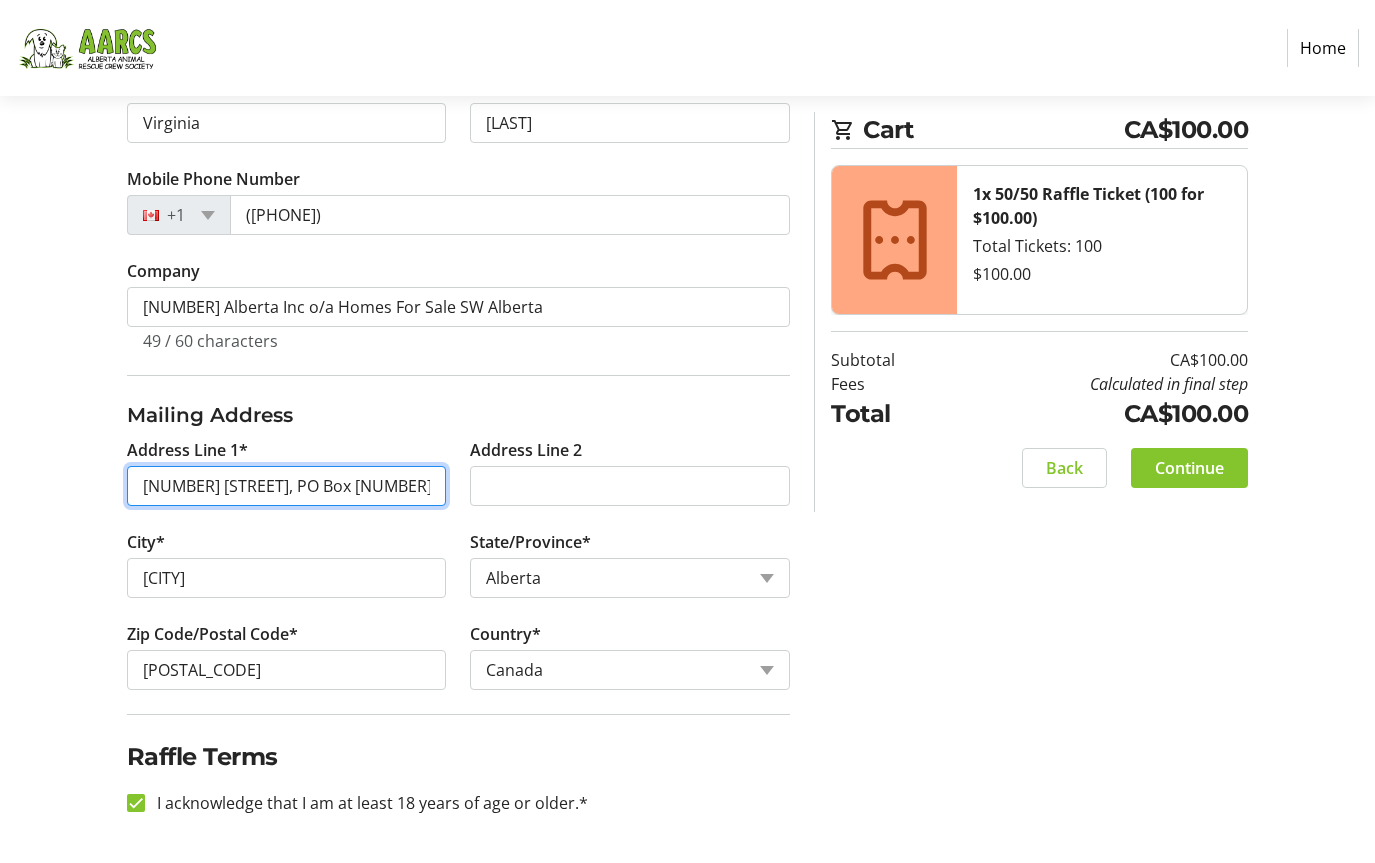 click on "[NUMBER] [STREET], PO Box [NUMBER]" at bounding box center (287, 486) 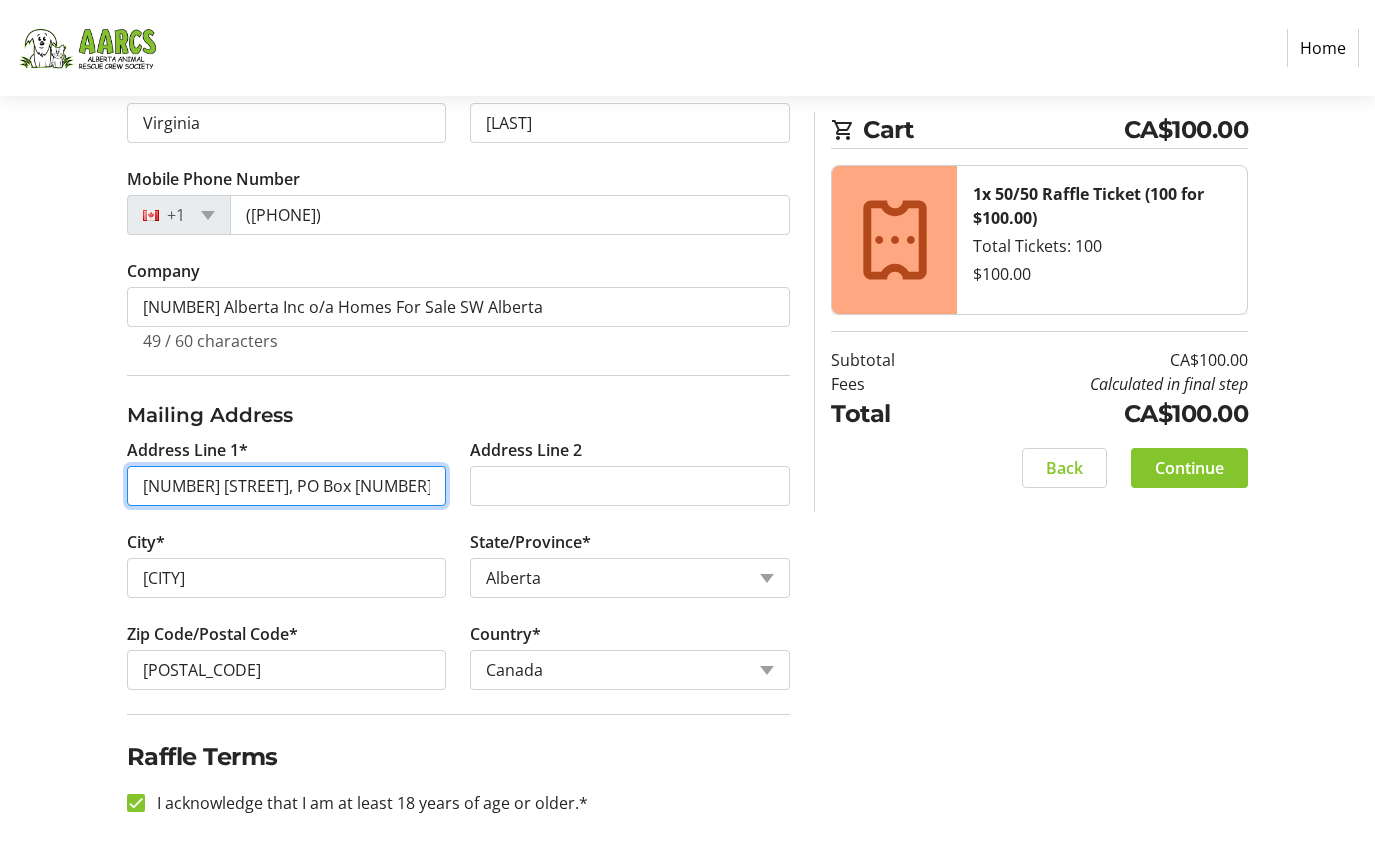 drag, startPoint x: 292, startPoint y: 488, endPoint x: 91, endPoint y: 484, distance: 201.0398 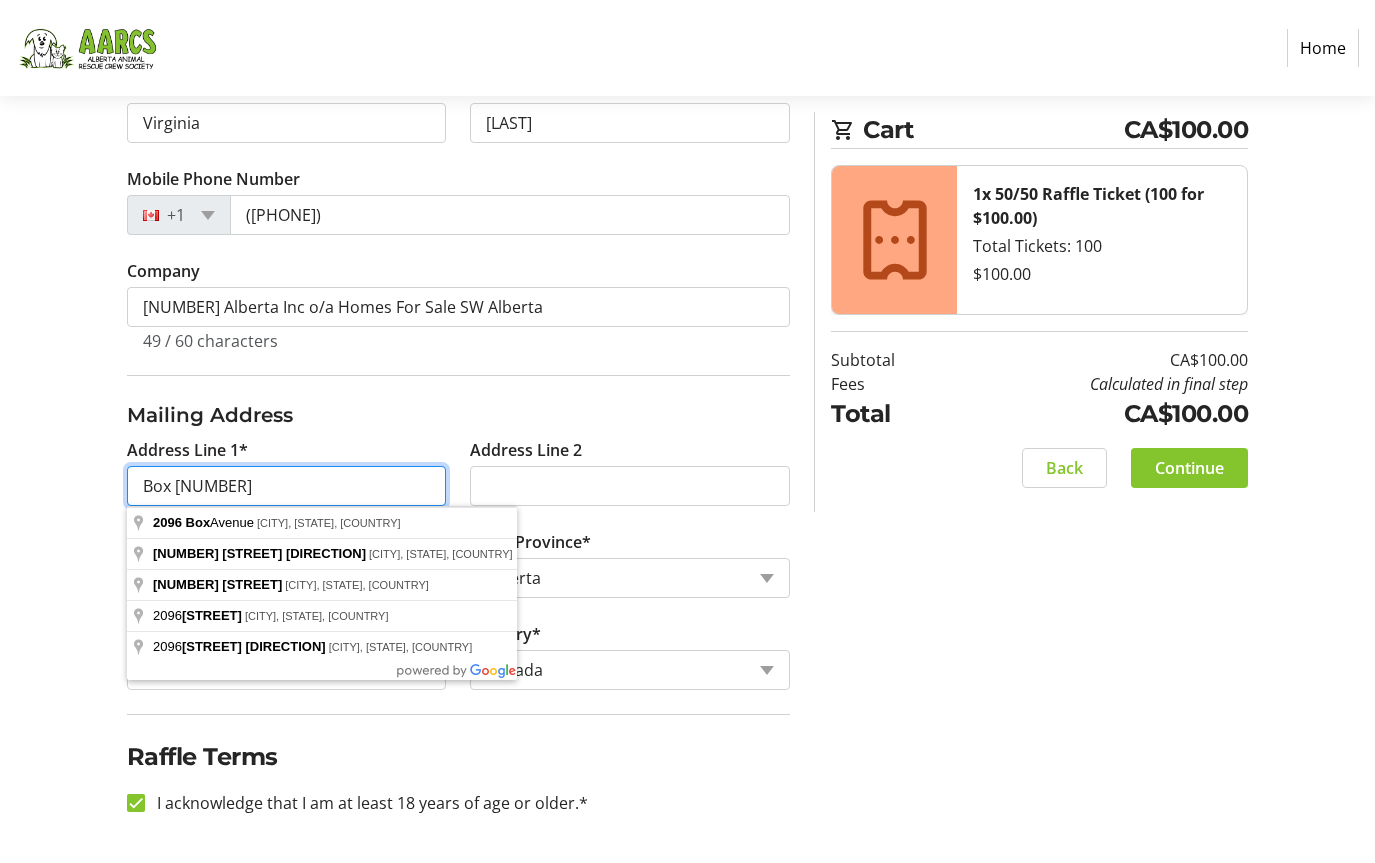 type on "Box [NUMBER]" 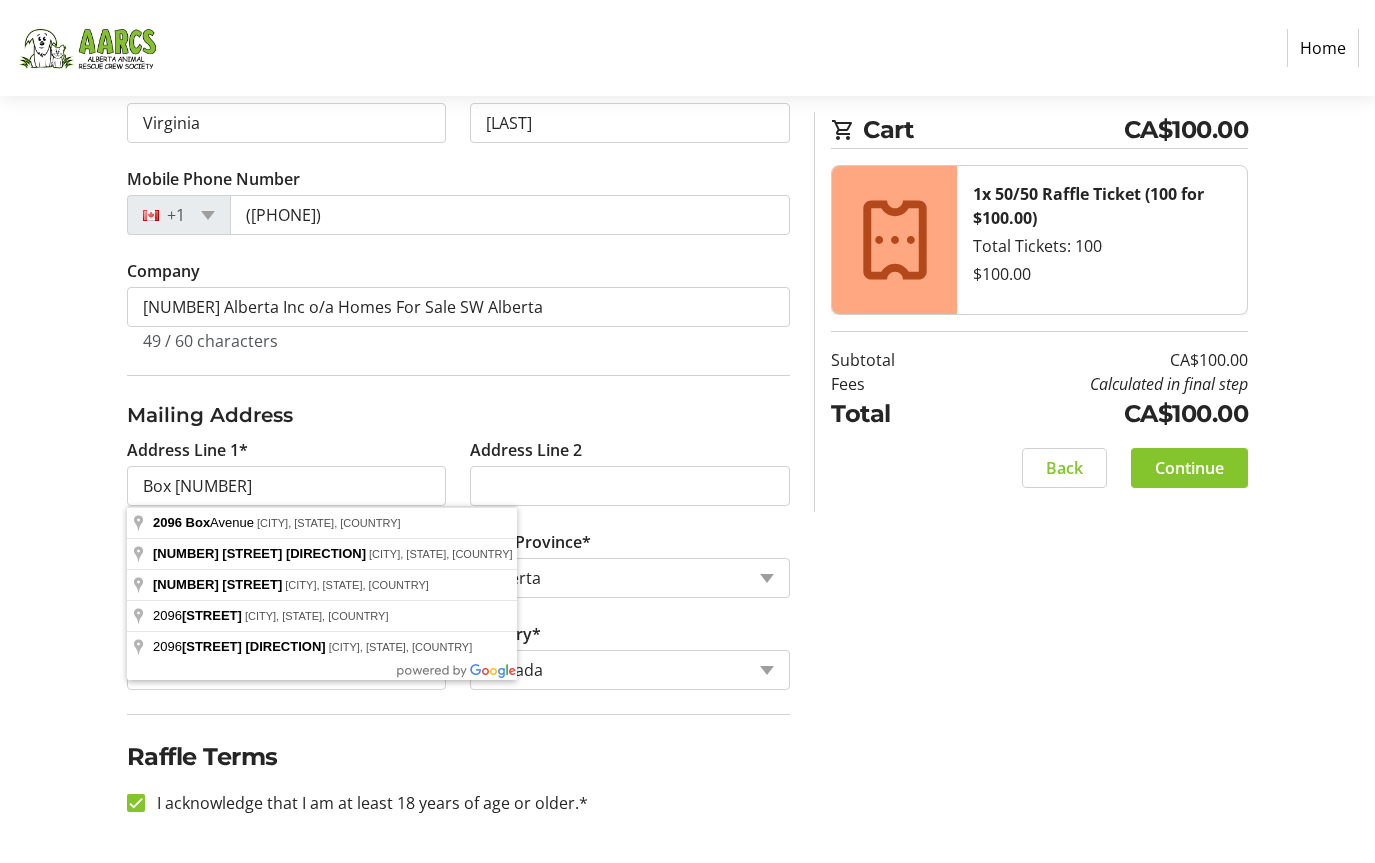 click on "Contact Information Email Address* [EMAIL] First Name* [FIRST] Last Name* [LAST]  Mobile Phone Number  +1 ([PHONE])  Company  [NUMBER] Alberta Inc o/a Homes For Sale SW Alberta 49 / 60 characters Mailing Address  Address Line 1*  Box [NUMBER]  Address Line 2   City*  Fort Macleod  State/Province*  State or Province  State or Province   Alberta   British Columbia   Manitoba   New Brunswick   Newfoundland and Labrador   Nova Scotia   Ontario   Prince Edward Island   Quebec   Saskatchewan   Northwest Territories   Nunavut   Yukon   Zip Code/Postal Code*  [POSTAL_CODE]  Country*  Country Country  Afghanistan   Åland Islands   Albania   Algeria   American Samoa   Andorra   Angola   Anguilla   Antarctica   Antigua and Barbuda   Argentina   Armenia   Aruba   Australia   Austria   Azerbaijan   The Bahamas   Bahrain   Bangladesh   Barbados   Belarus   Belgium   Belize   Benin   Bermuda   Bhutan   Bolivia   Bonaire   Brazil" 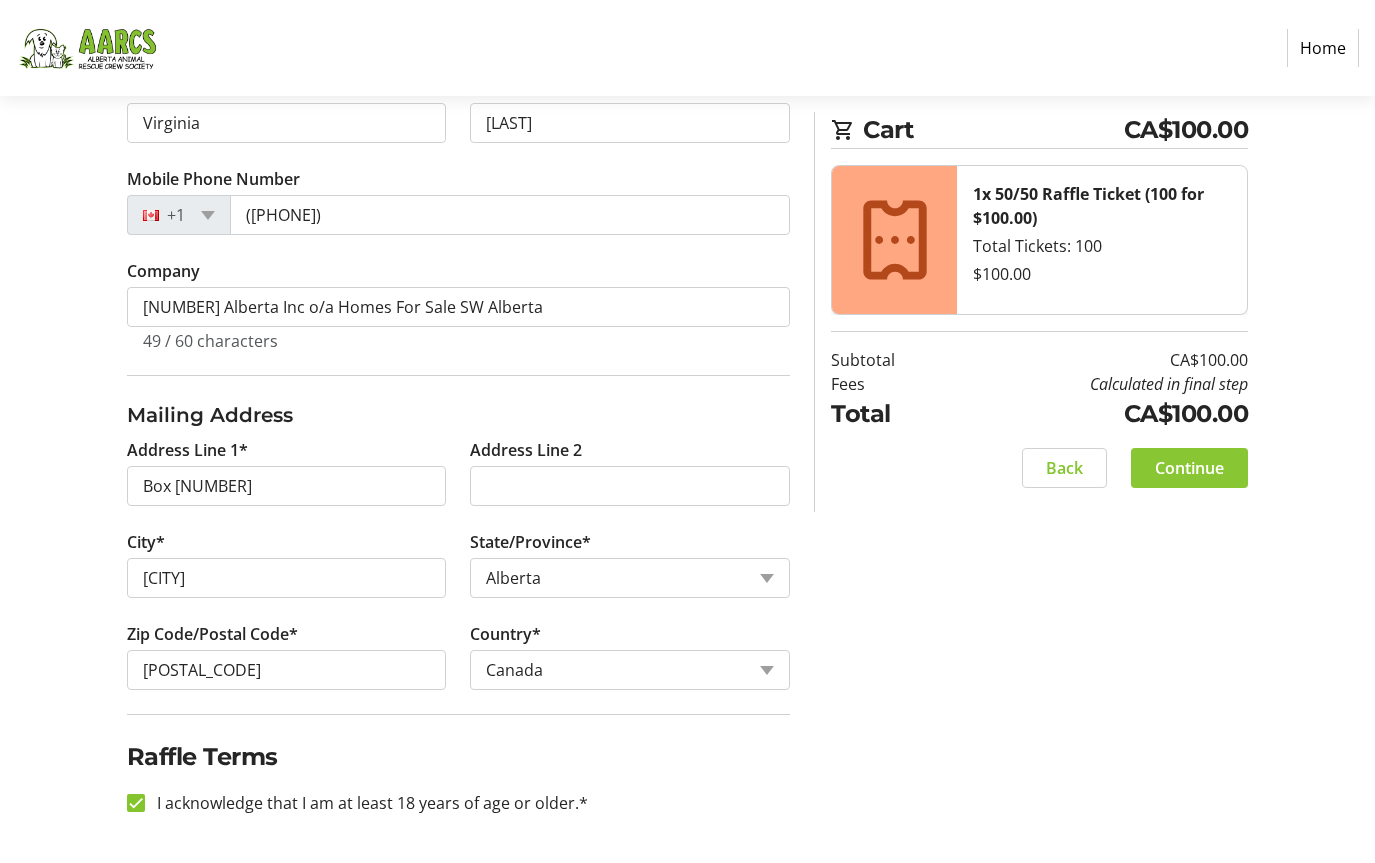 click on "Continue" 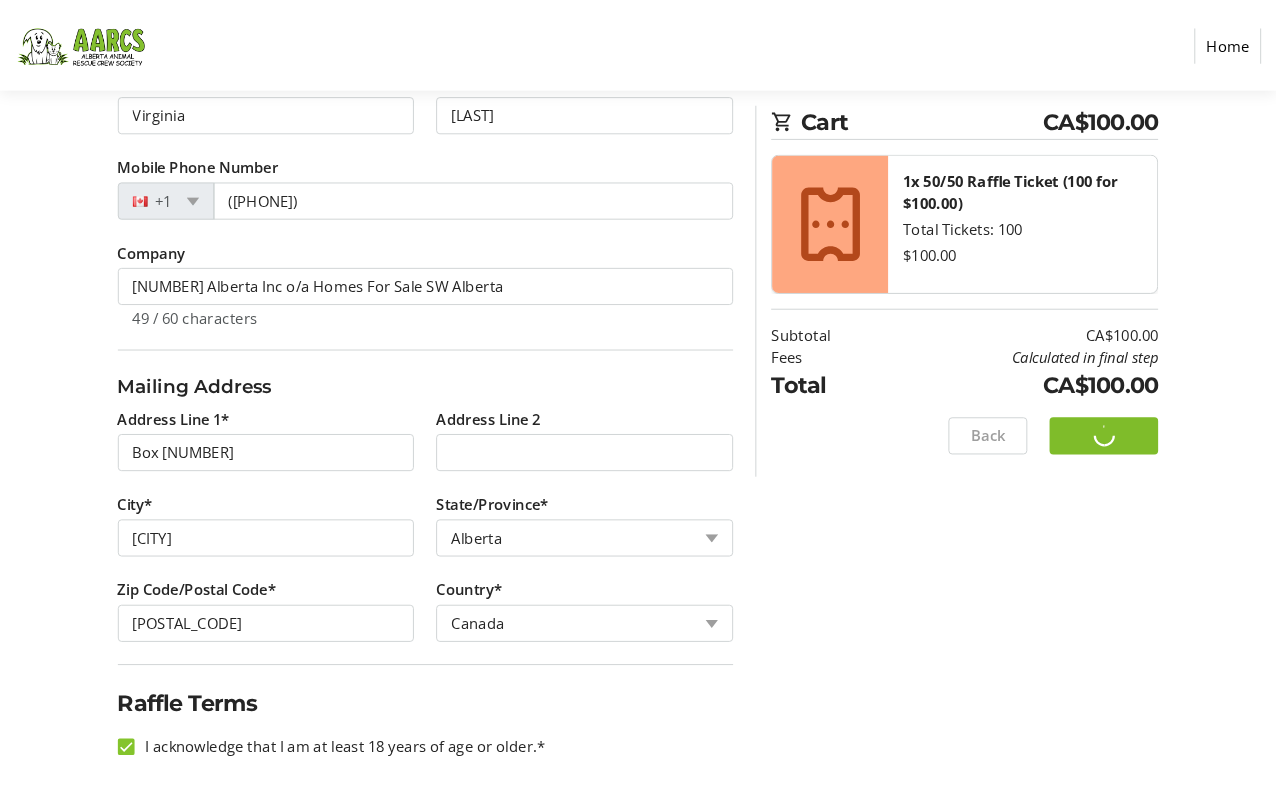scroll, scrollTop: 0, scrollLeft: 0, axis: both 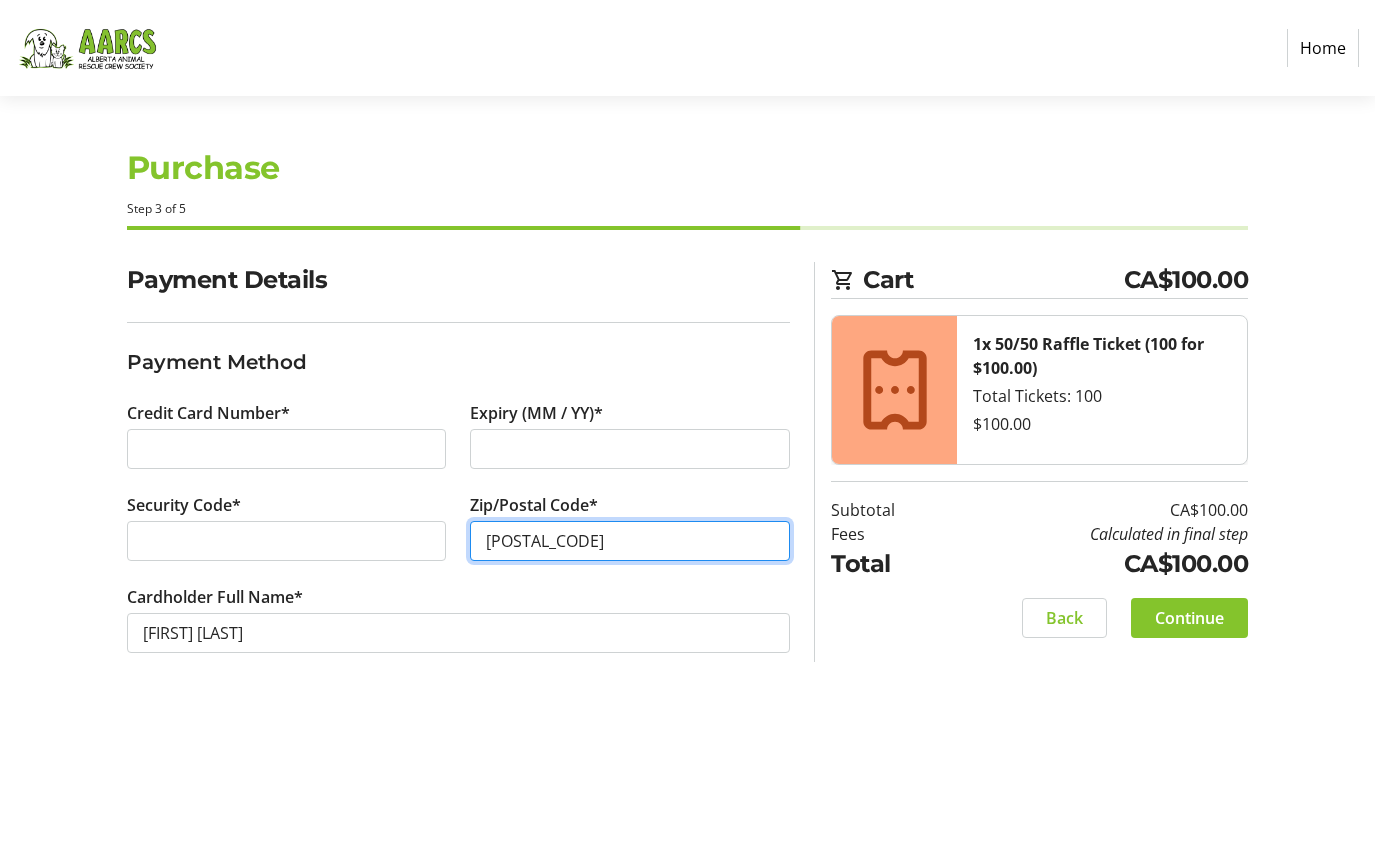 type on "[POSTAL_CODE]" 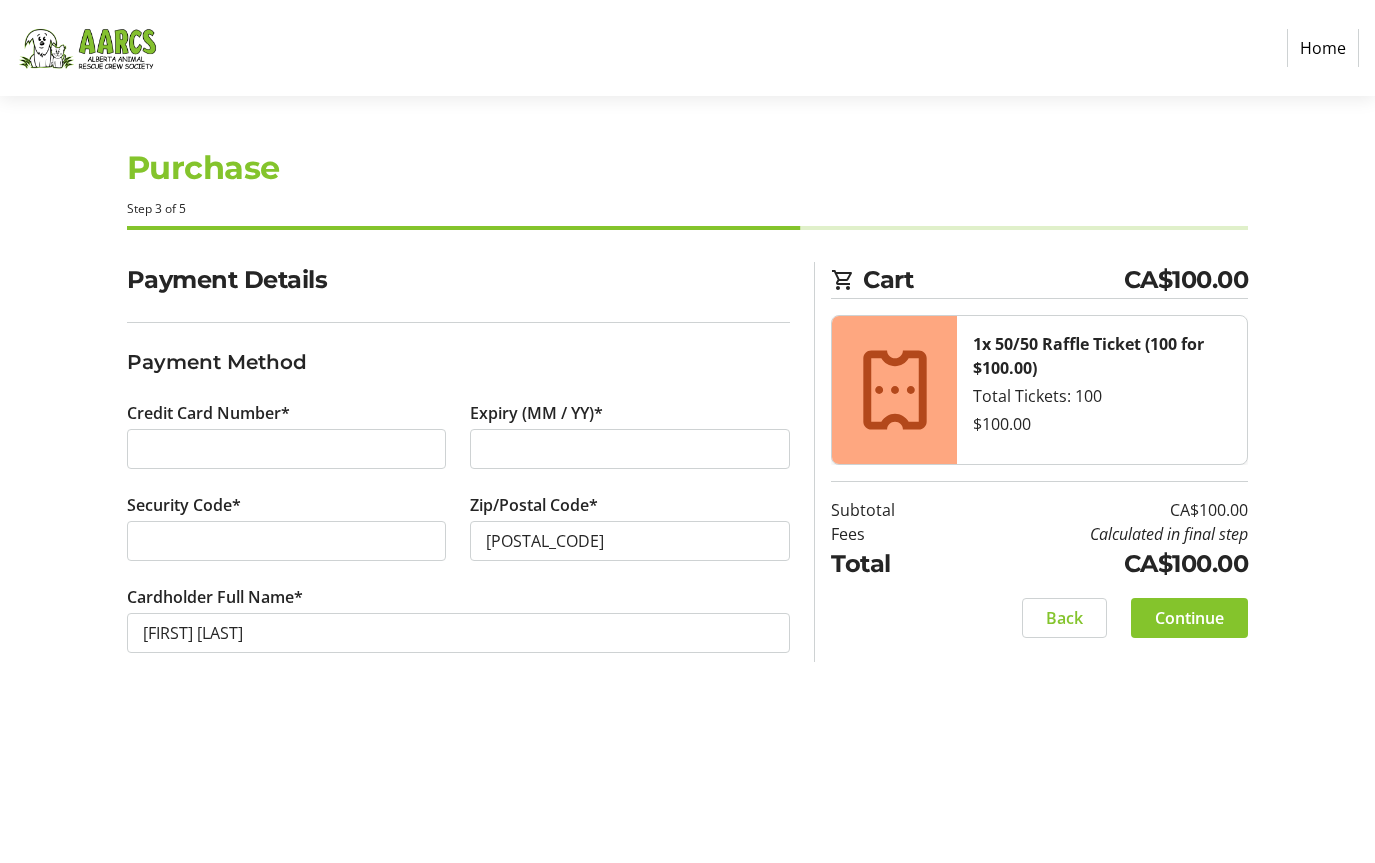 click on "Payment Details Payment Method Credit Card Number* [CREDIT_CARD] Expiry (MM / YY)* Security Code* Zip/Postal Code* [POSTAL_CODE] Cardholder Full Name* [FIRST] [LAST]" 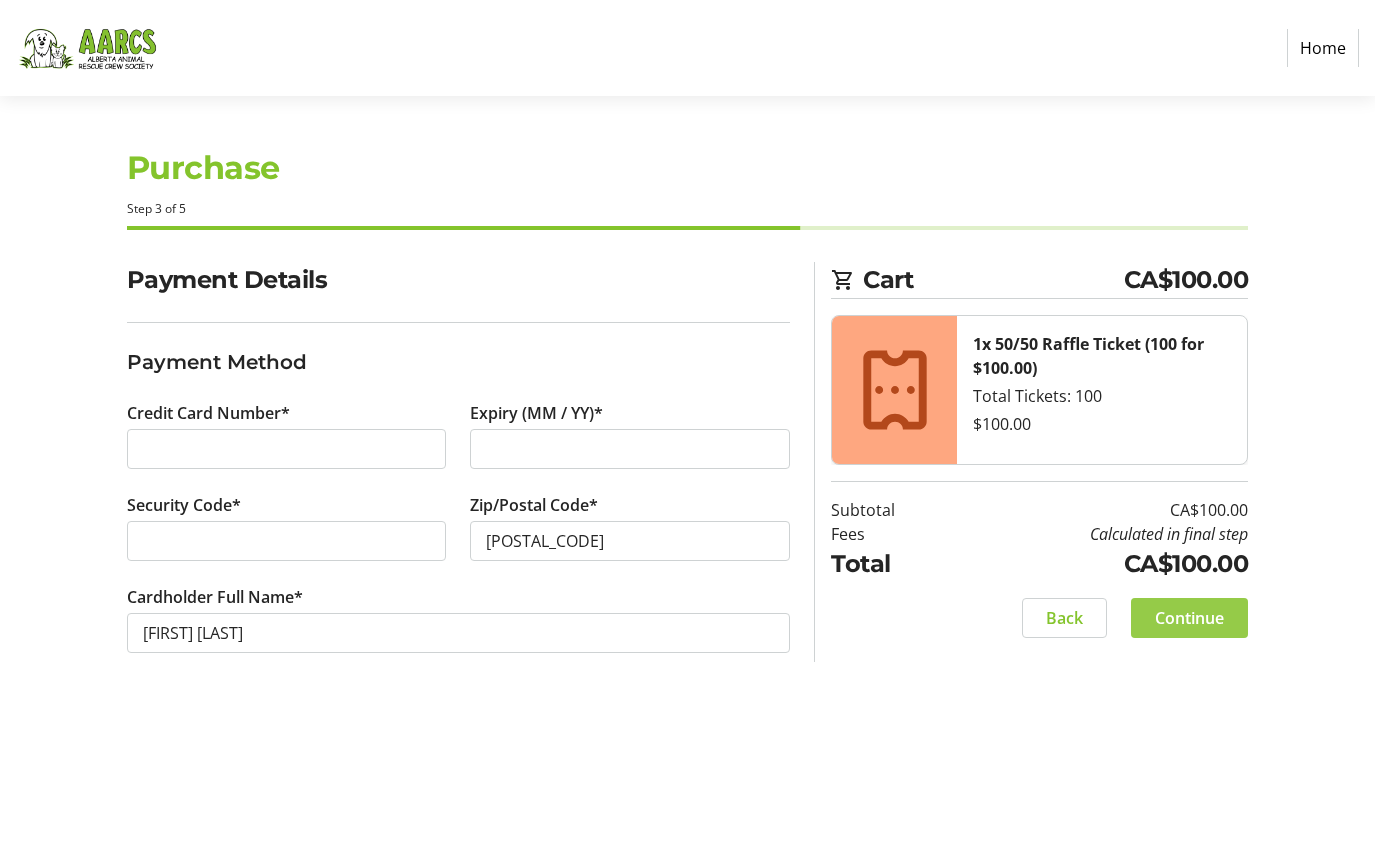 click on "Continue" 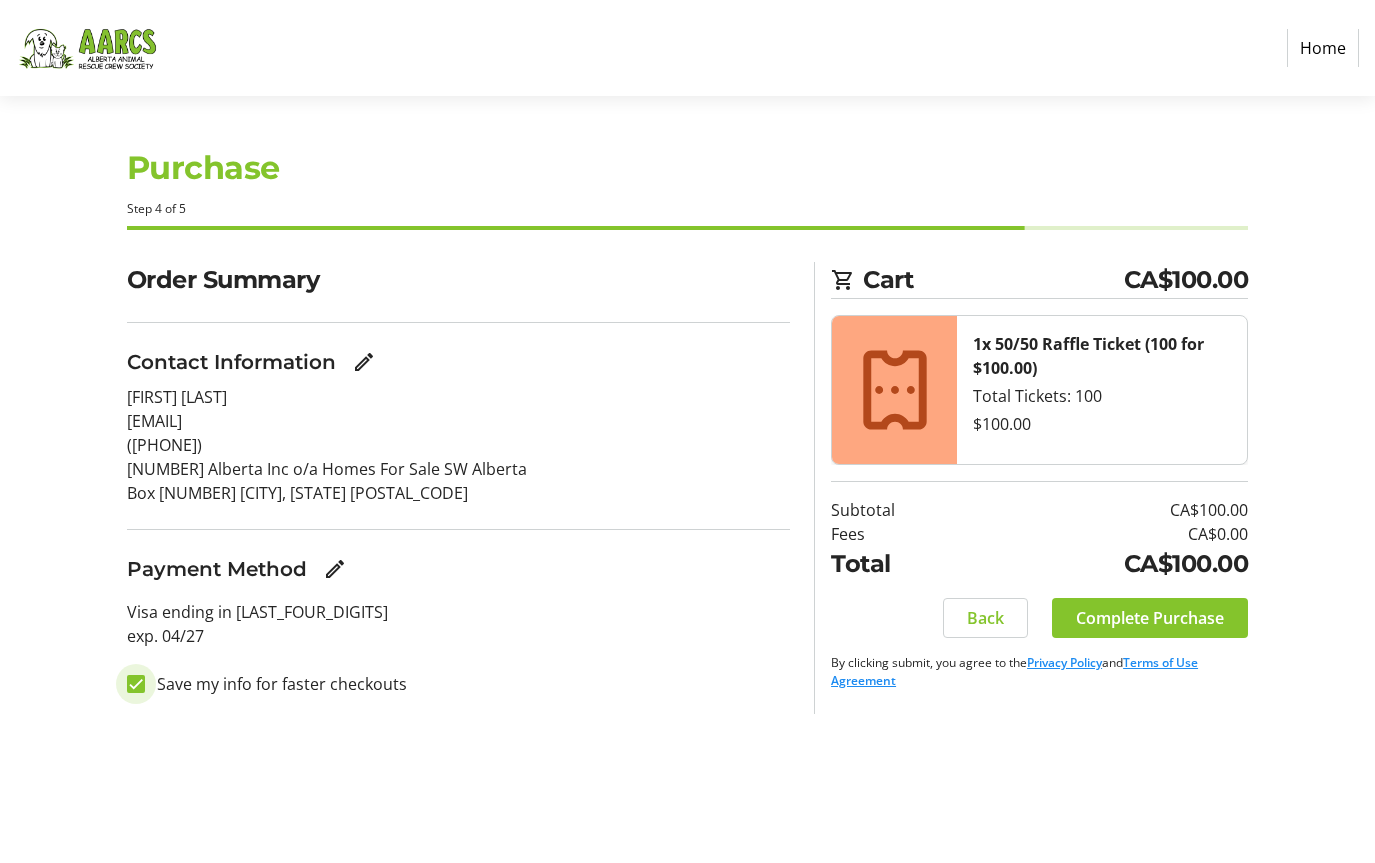 drag, startPoint x: 134, startPoint y: 685, endPoint x: 233, endPoint y: 689, distance: 99.08077 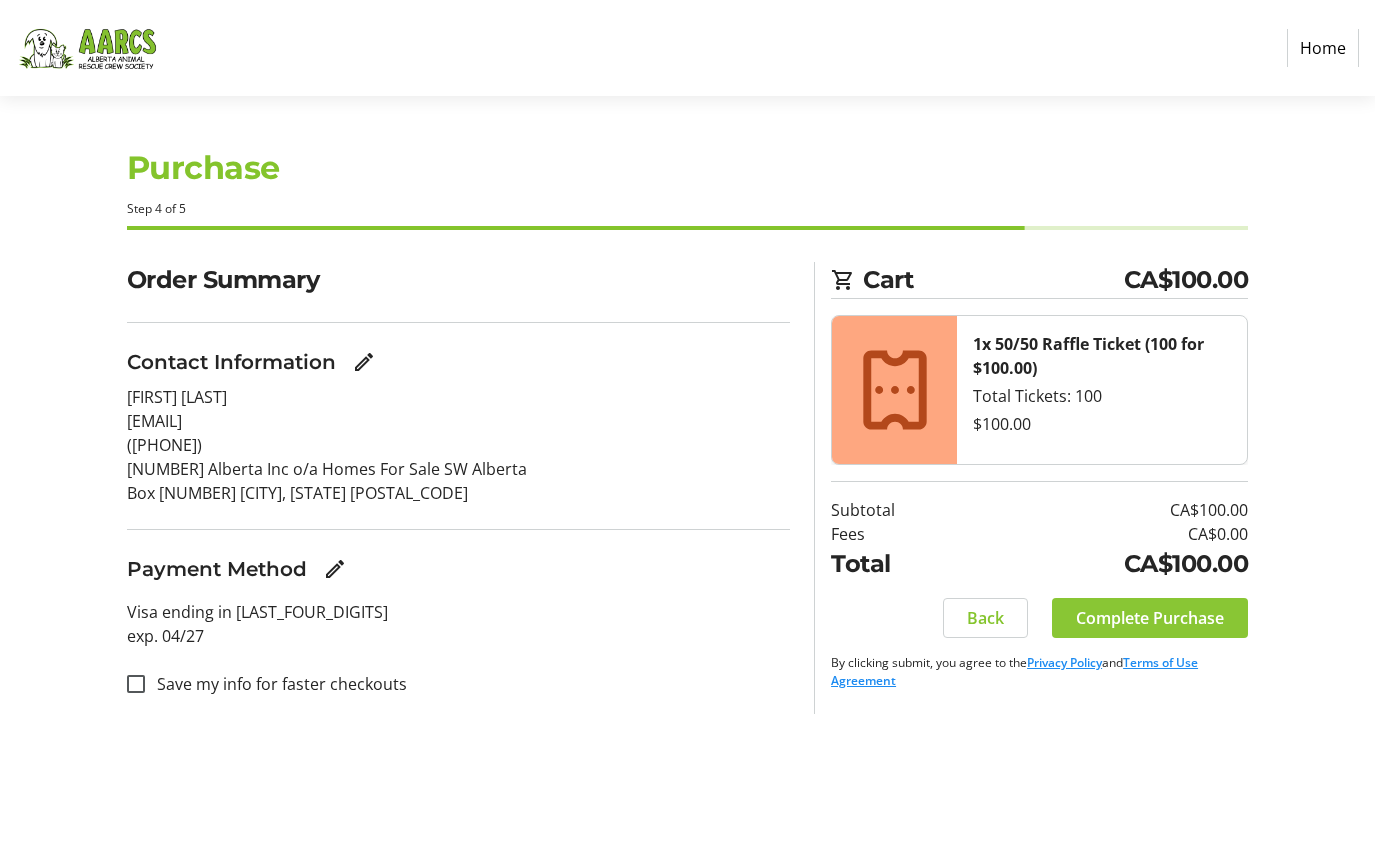 click on "Complete Purchase" 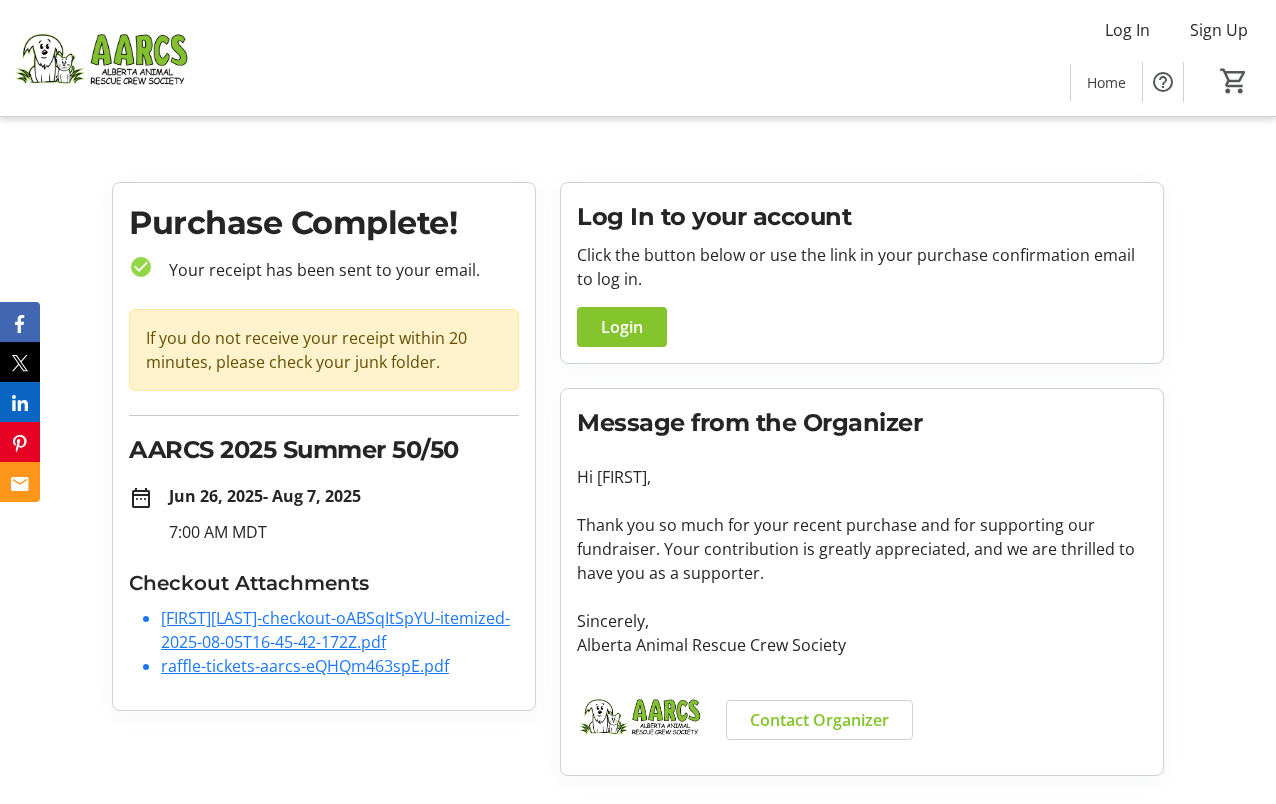 click on "raffle-tickets-aarcs-eQHQm463spE.pdf" 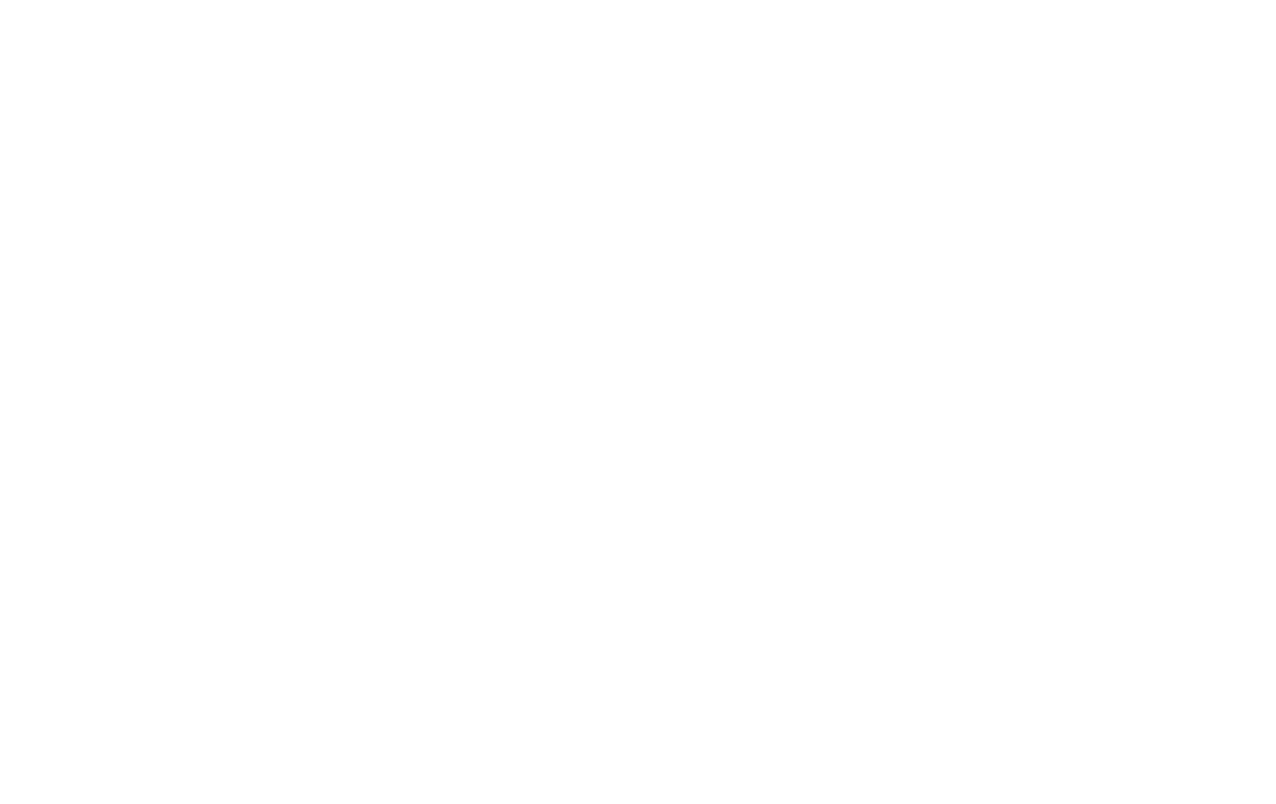 scroll, scrollTop: 0, scrollLeft: 0, axis: both 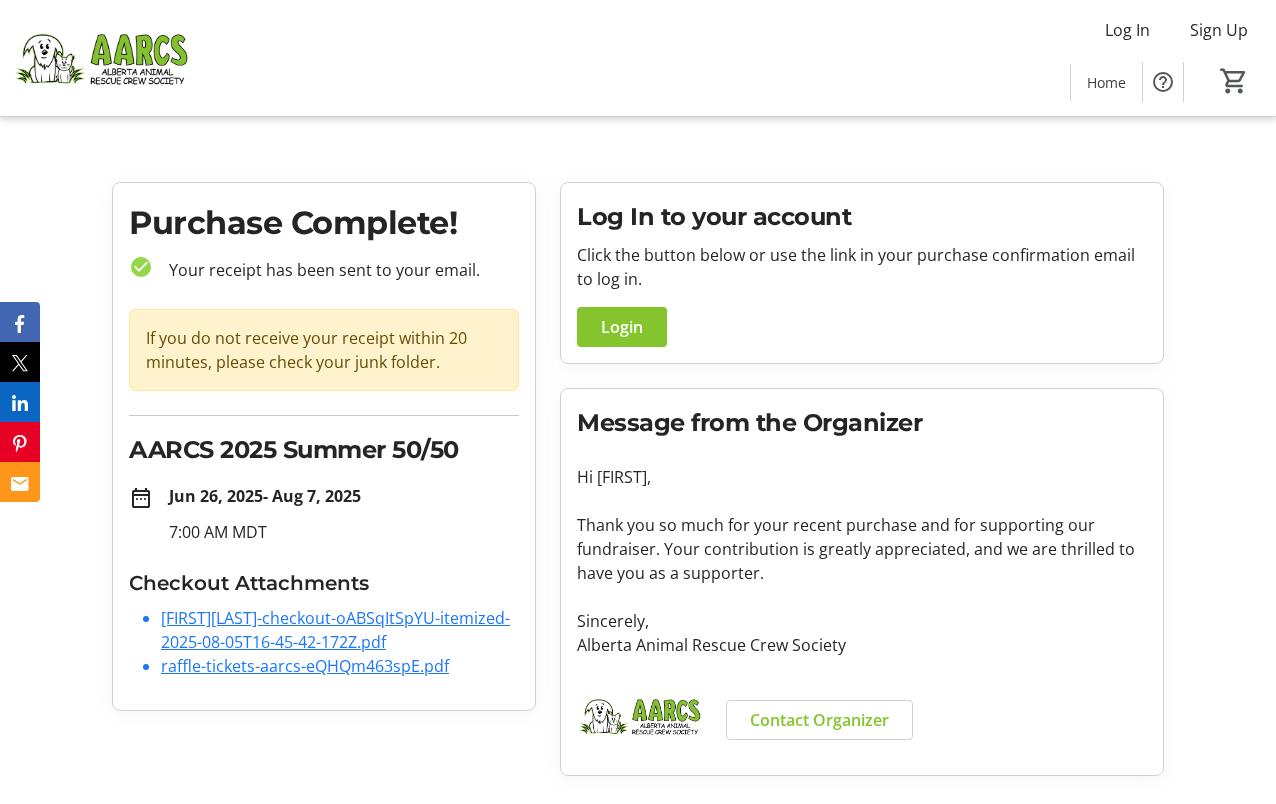 click 